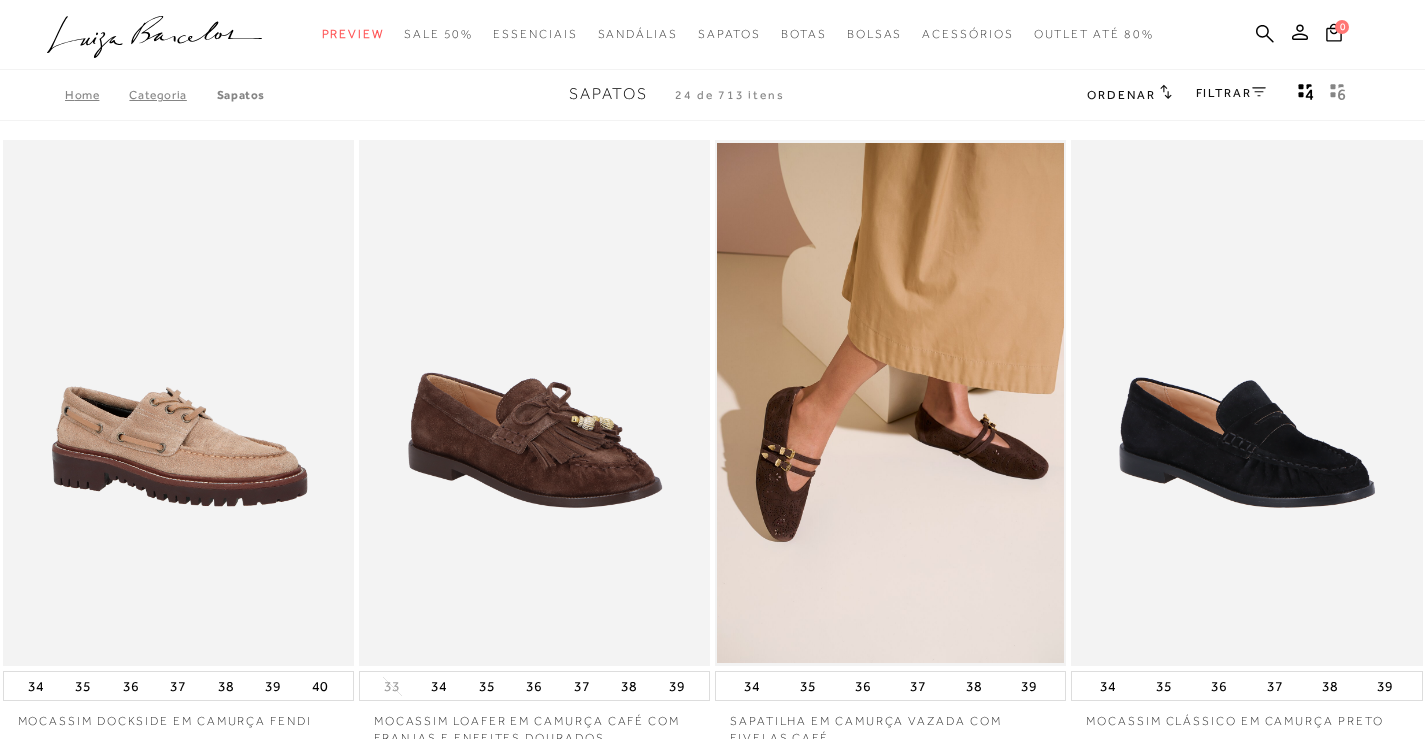 scroll, scrollTop: 0, scrollLeft: 0, axis: both 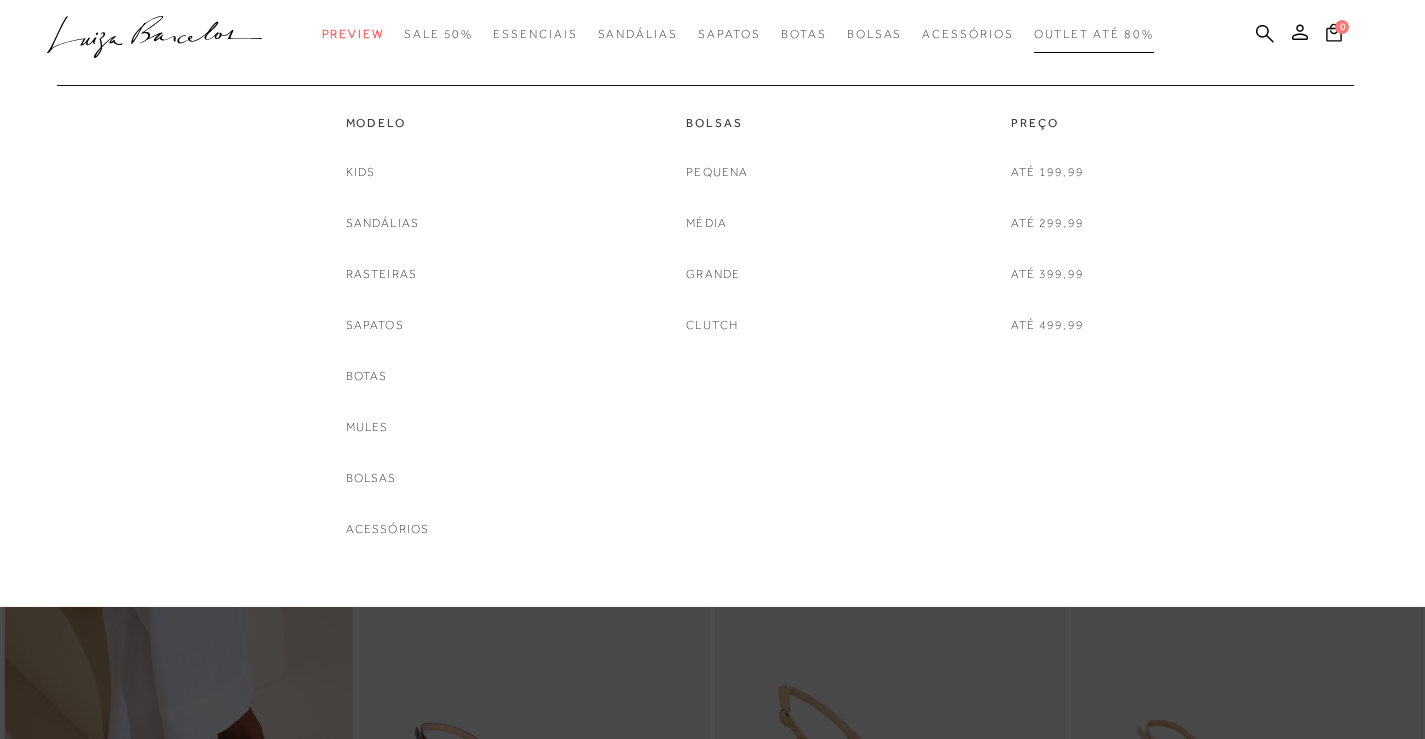 click on "Outlet até 80%" at bounding box center (1094, 34) 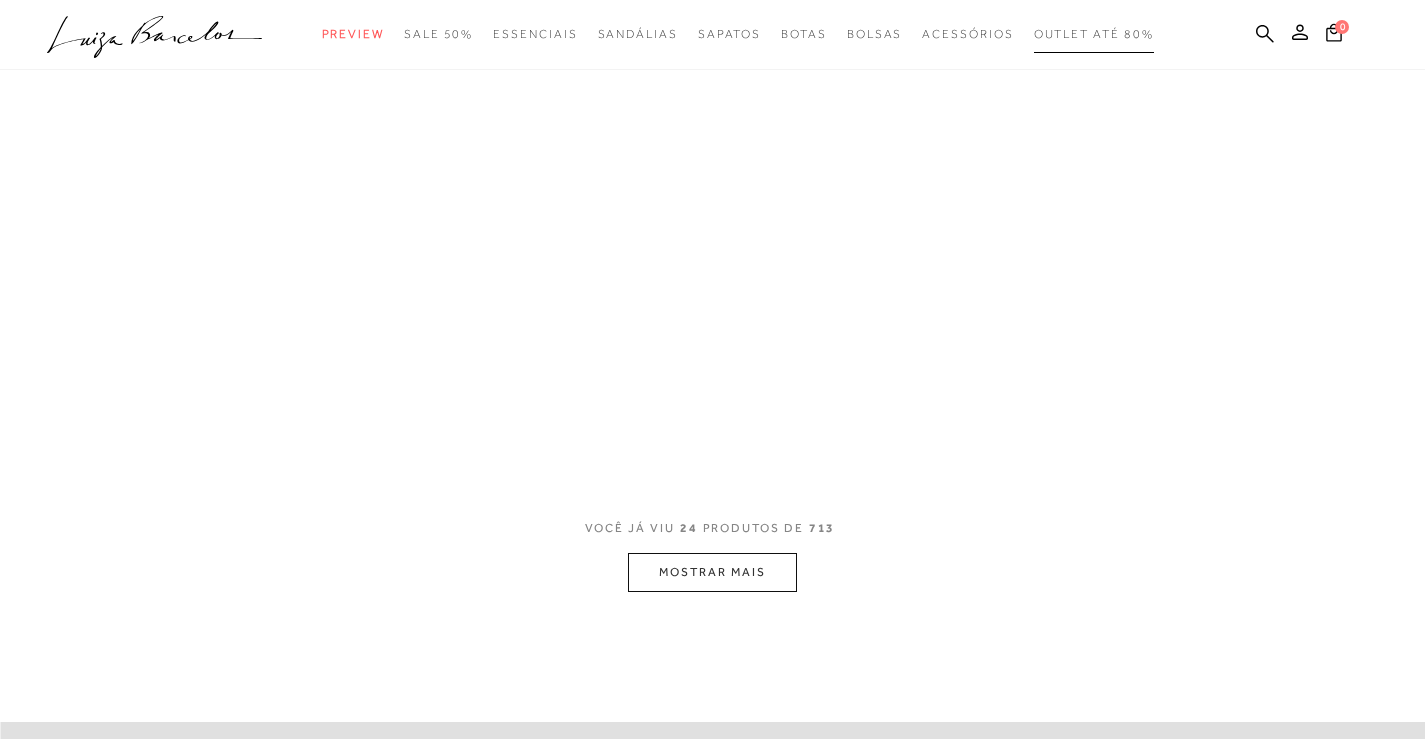 scroll, scrollTop: 0, scrollLeft: 0, axis: both 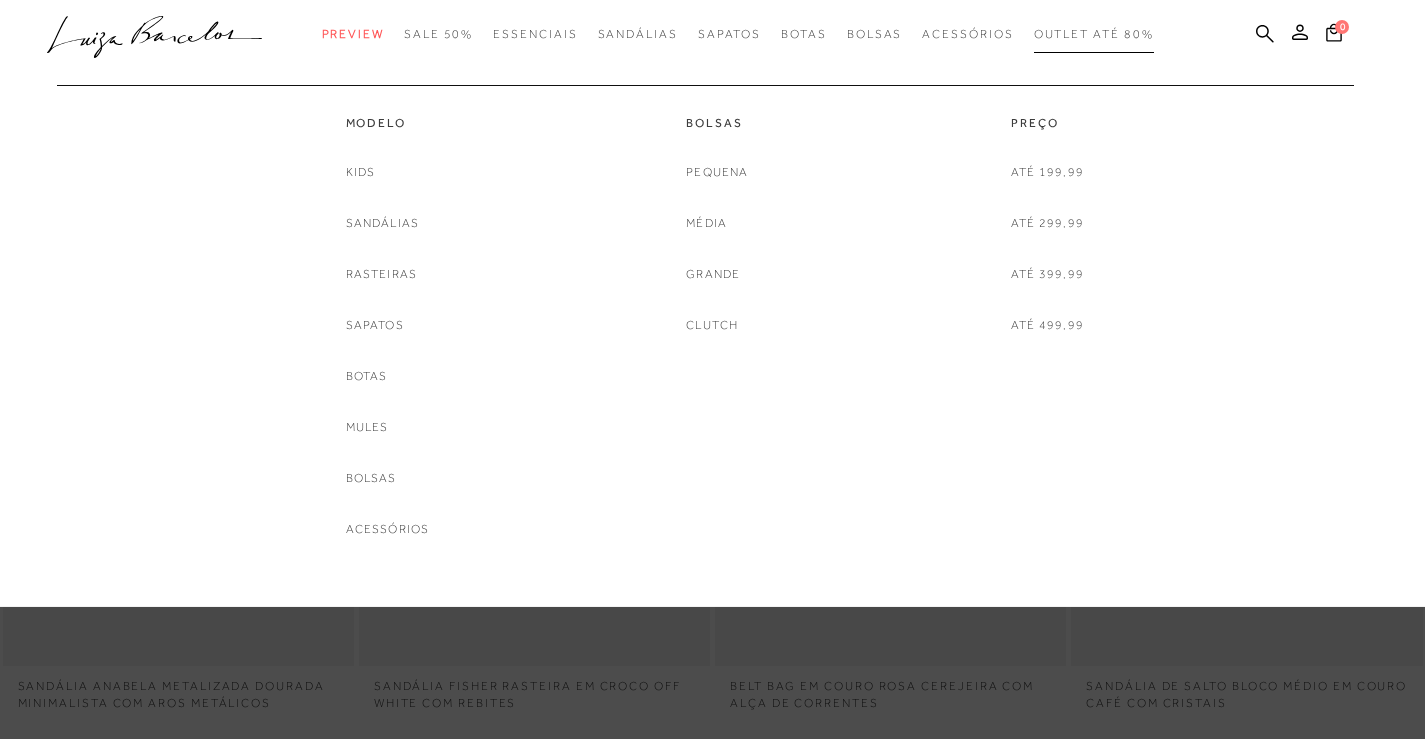 click on "Outlet até 80%" at bounding box center (1094, 34) 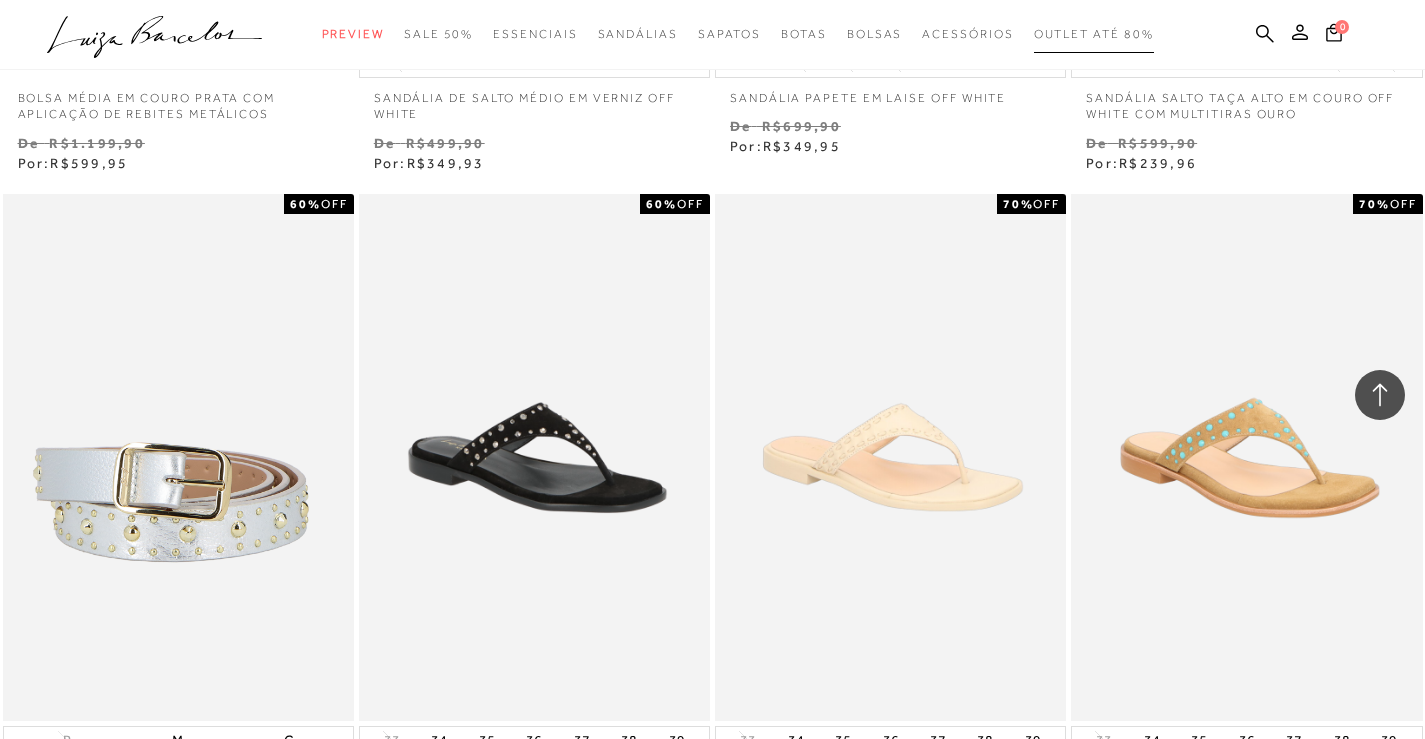 scroll, scrollTop: 3800, scrollLeft: 0, axis: vertical 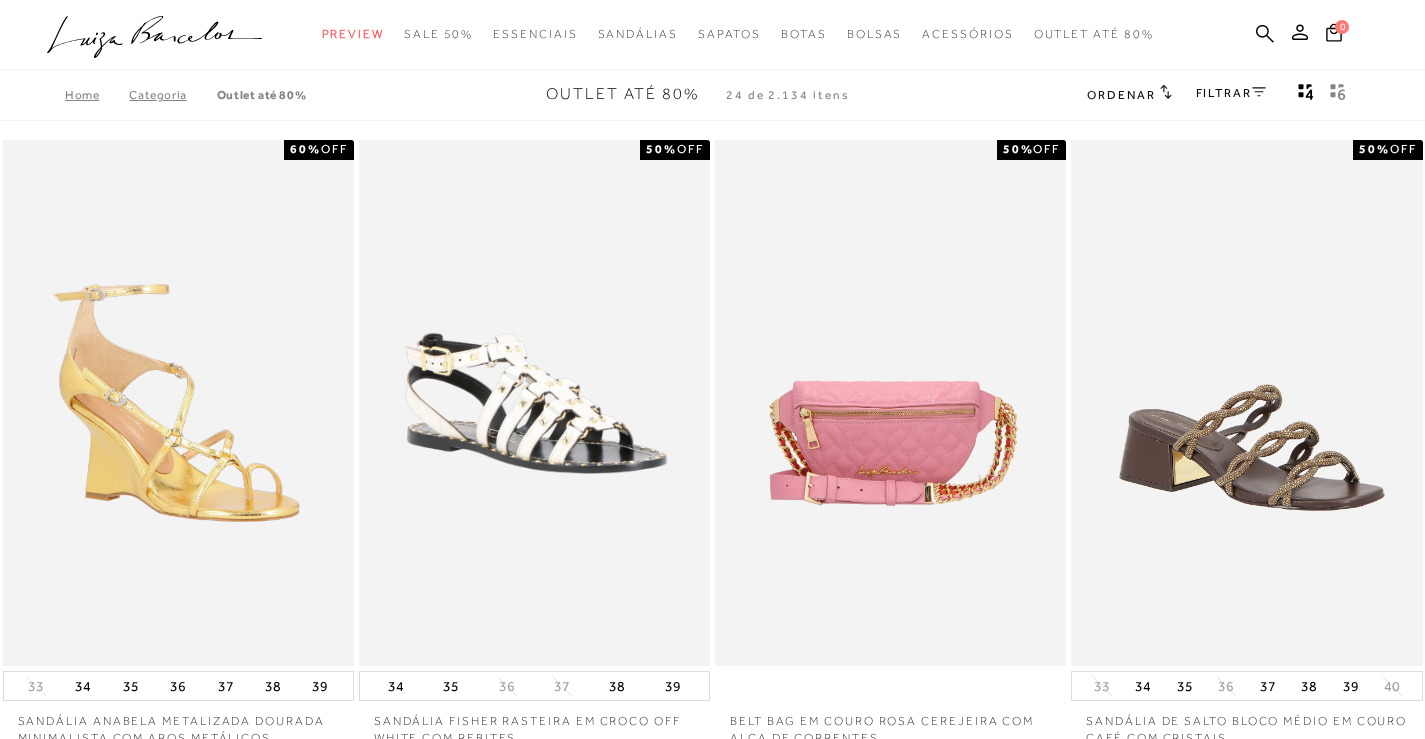 click on "Home
Categoria
Outlet até 80%
Outlet até 80%
24 de 2.134 itens
Ordenar
Ordenar por
Padrão
Lançamentos
Estoque" at bounding box center (712, 95) 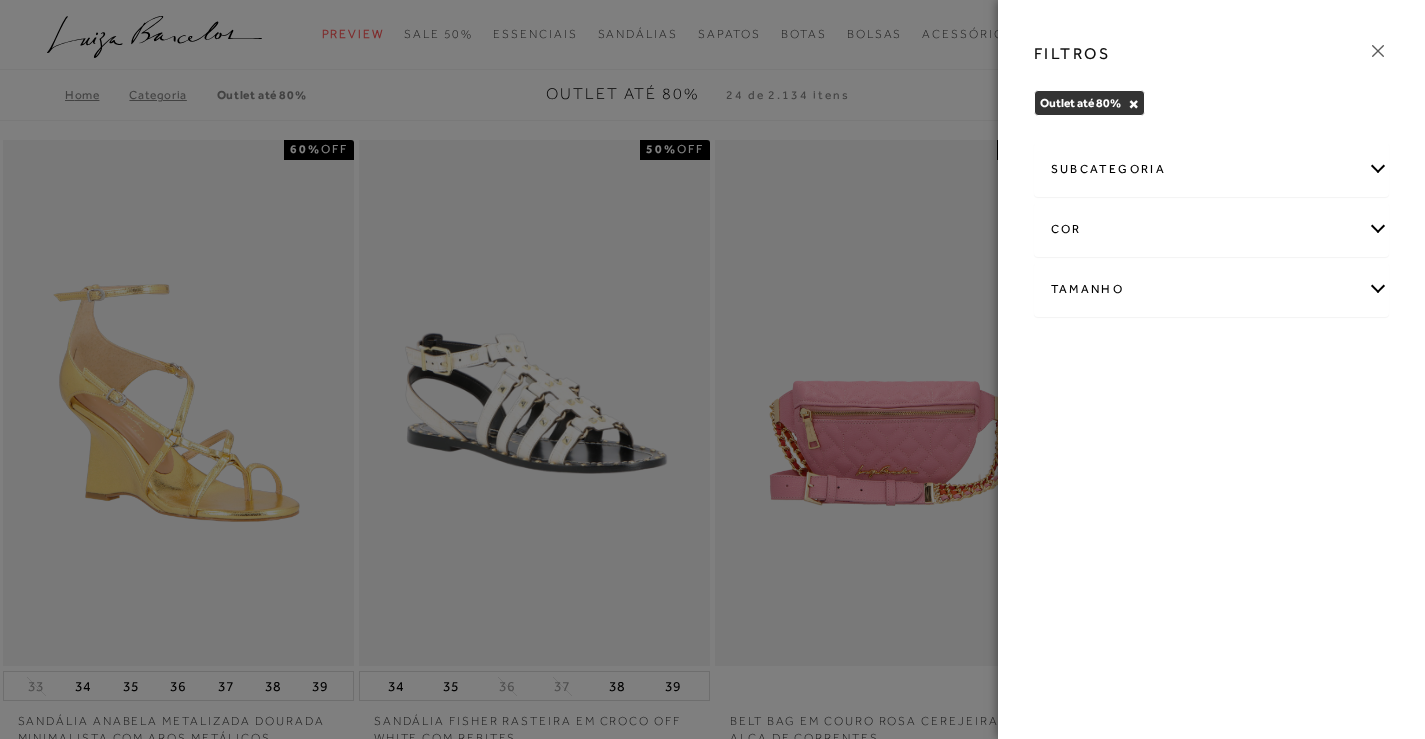 click on "Tamanho" at bounding box center (1212, 289) 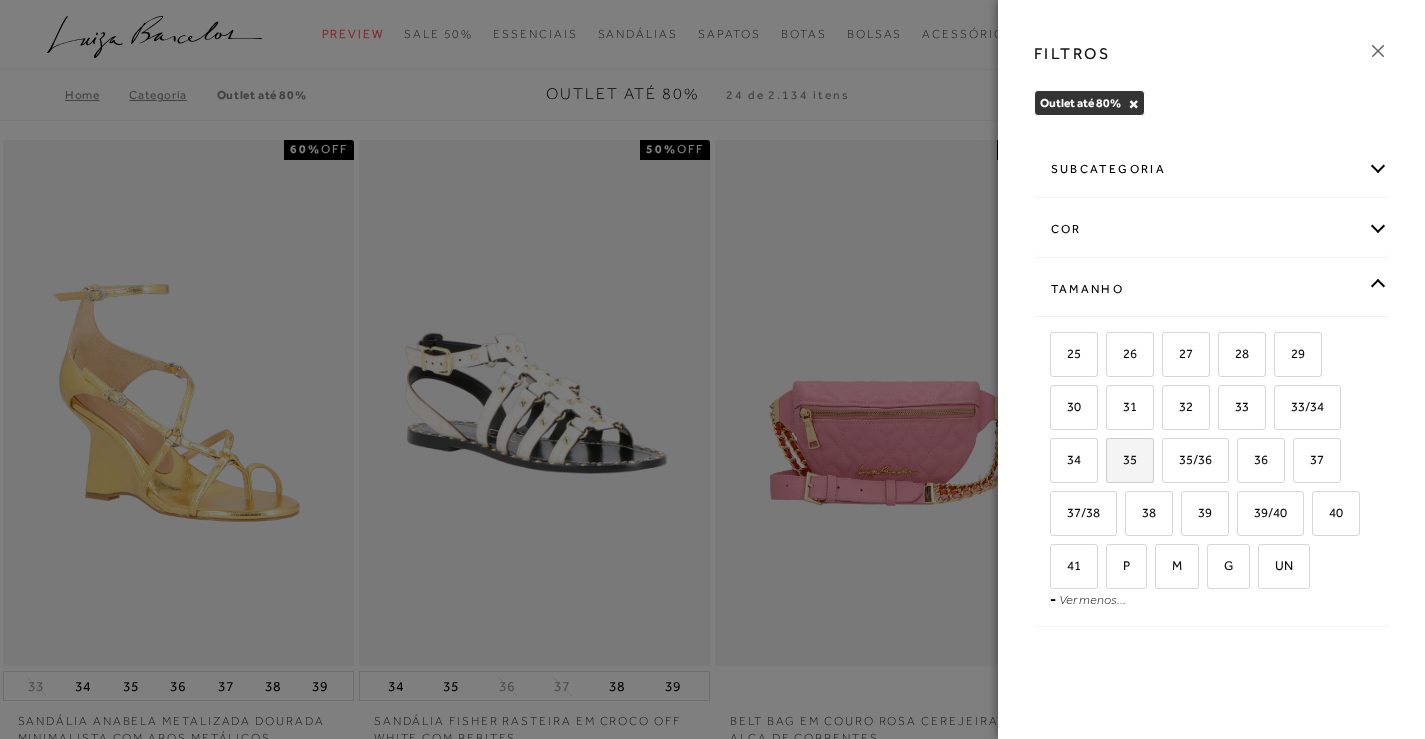 click on "35" at bounding box center [1122, 459] 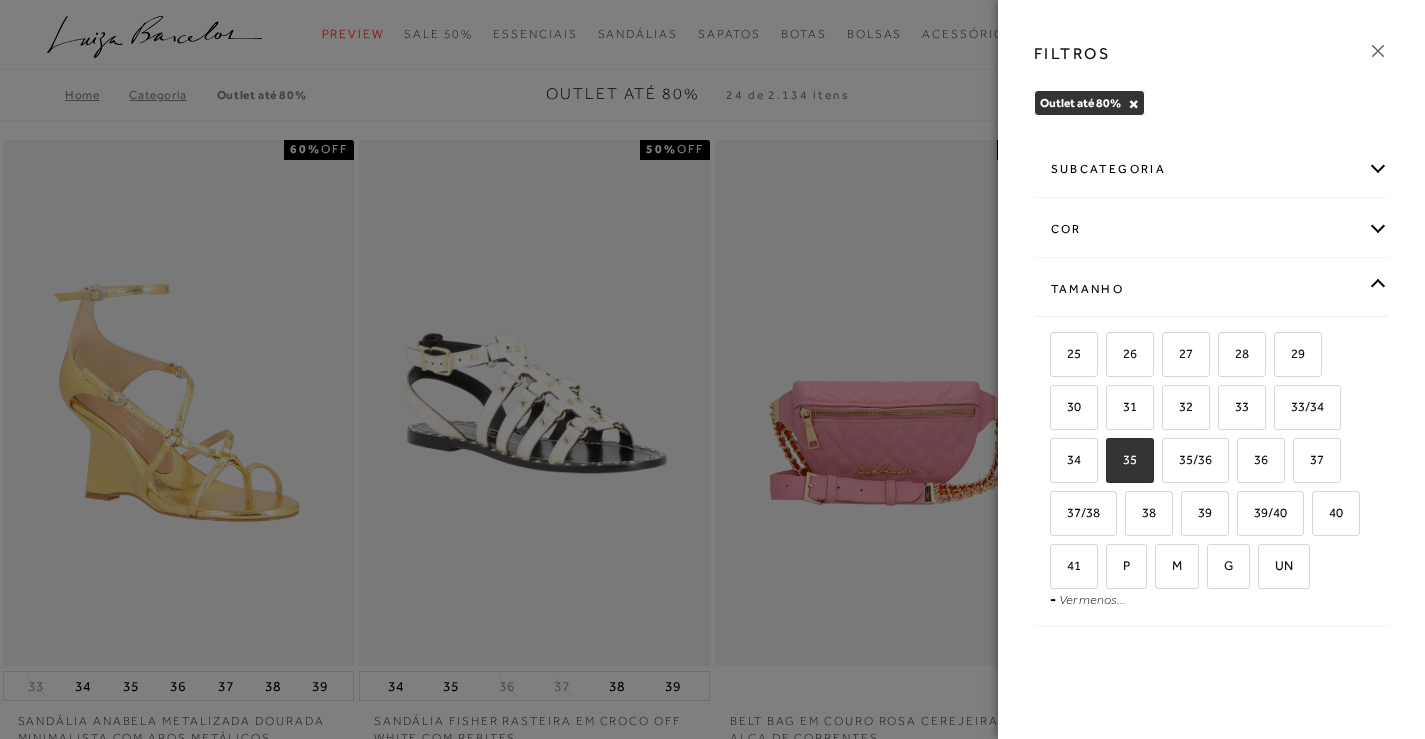 checkbox on "true" 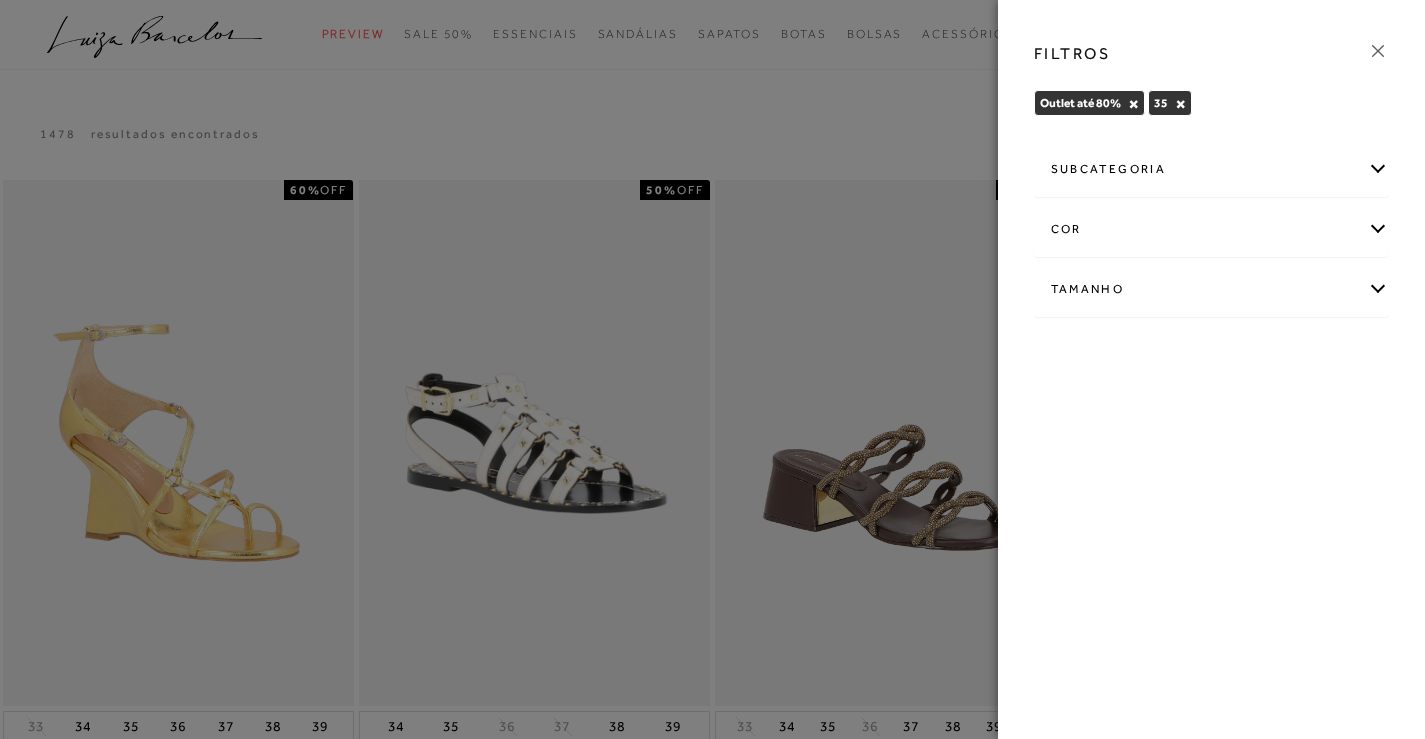click at bounding box center [712, 369] 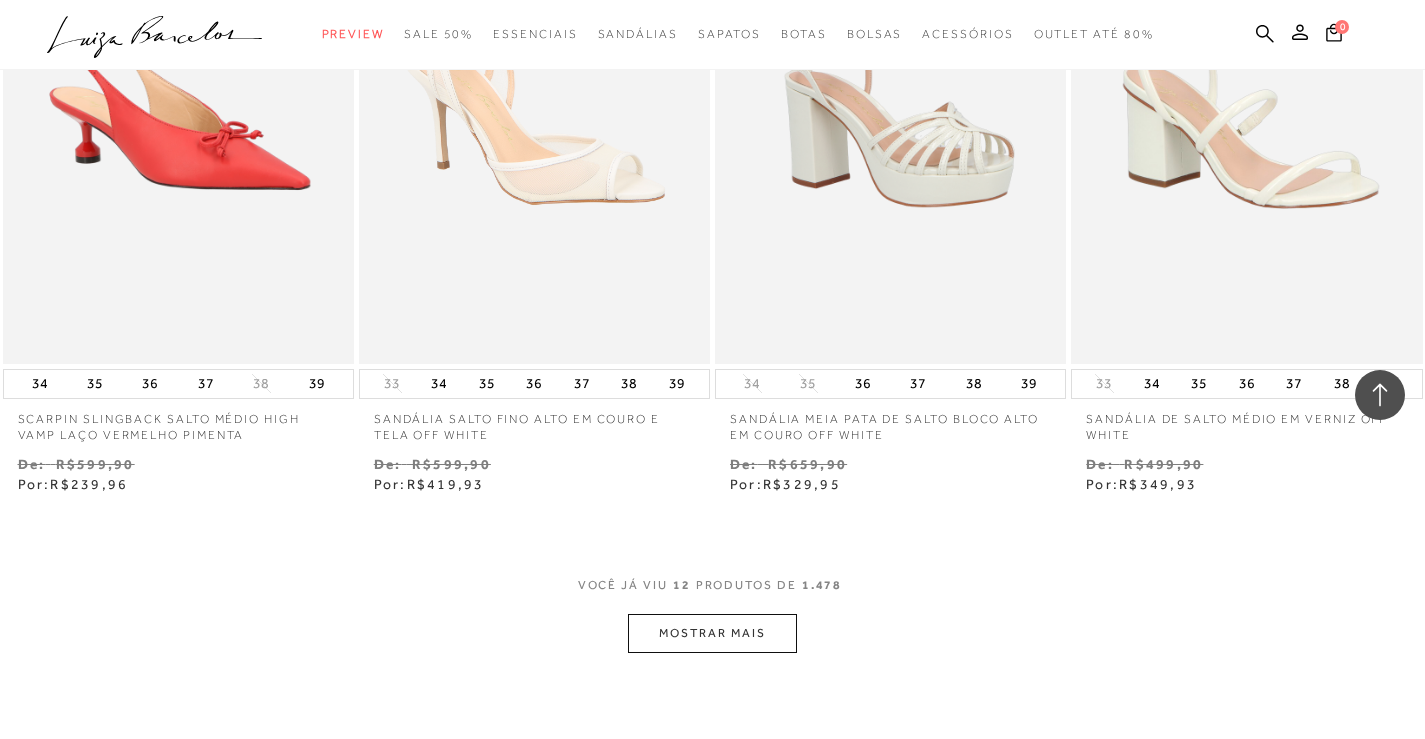 scroll, scrollTop: 1700, scrollLeft: 0, axis: vertical 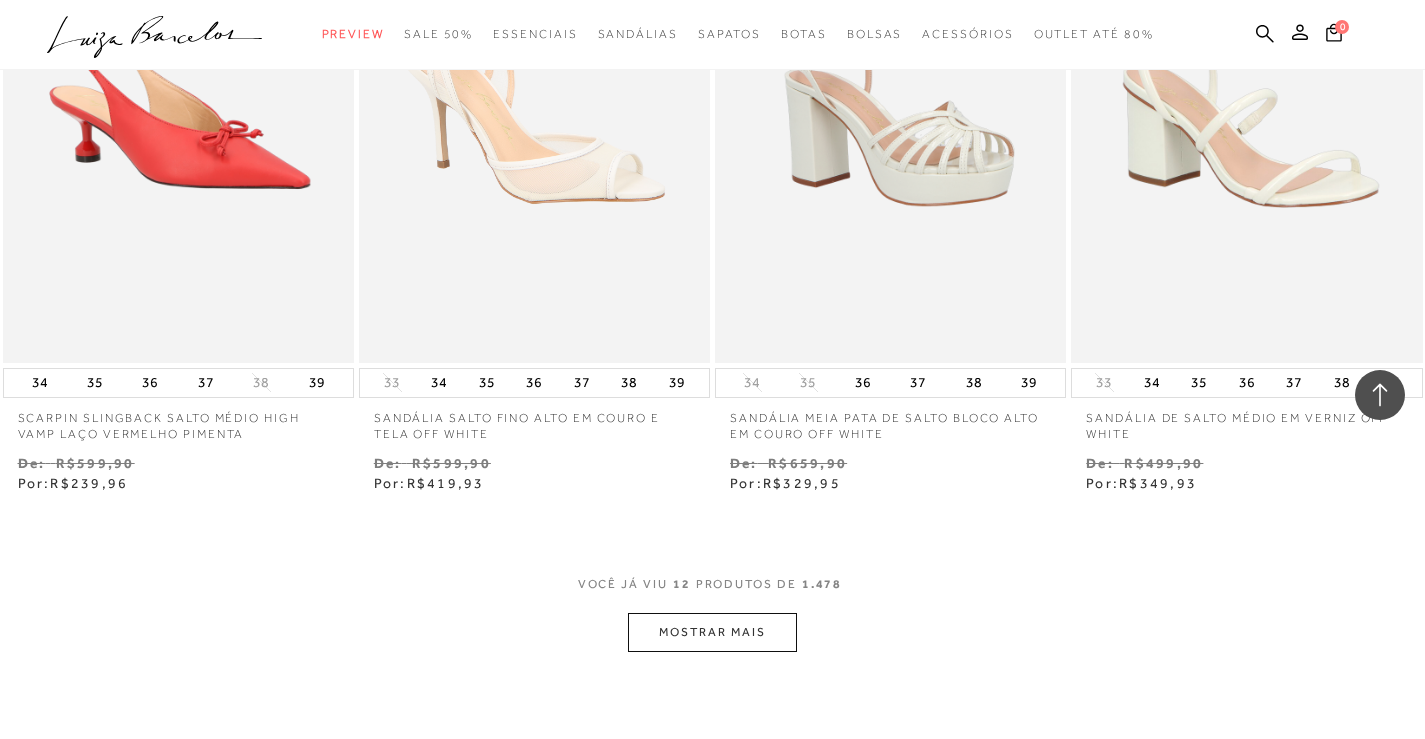 click on "MOSTRAR MAIS" at bounding box center (712, 632) 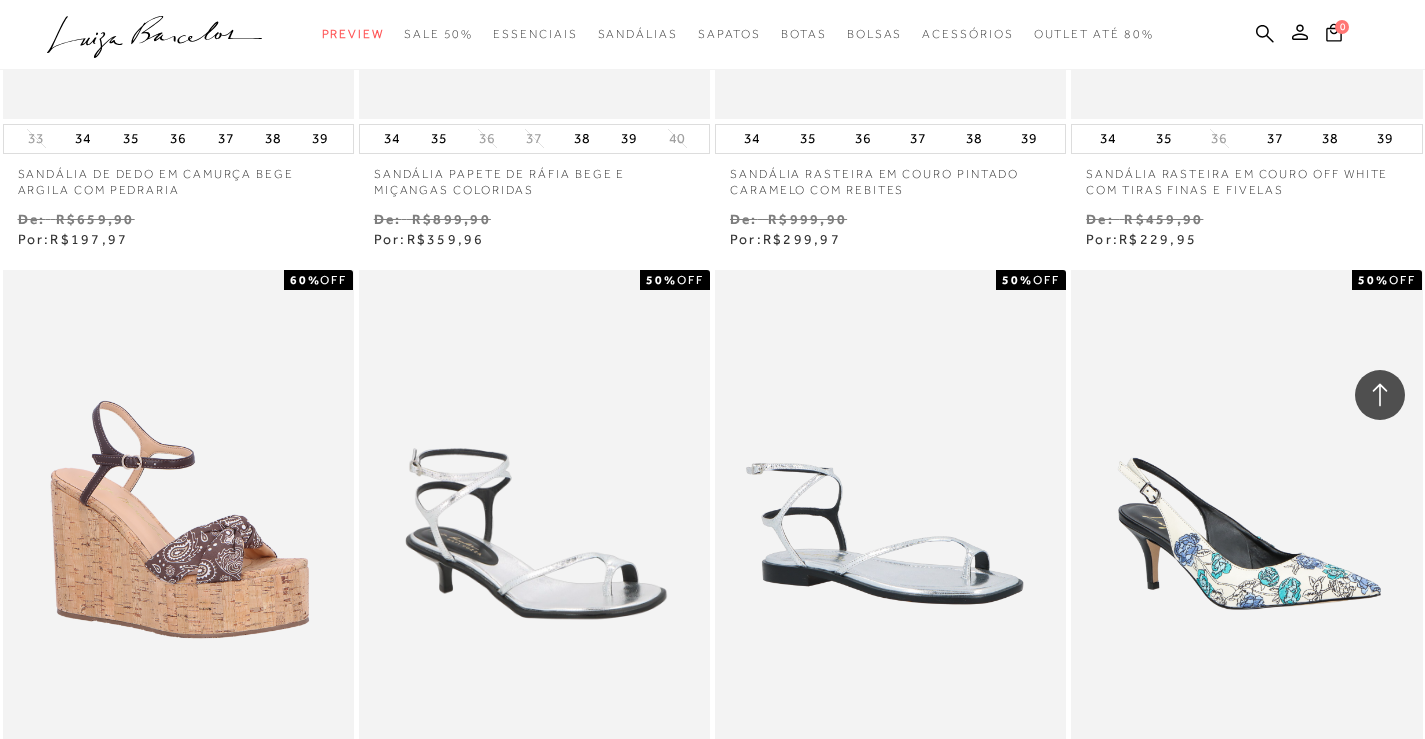 scroll, scrollTop: 3800, scrollLeft: 0, axis: vertical 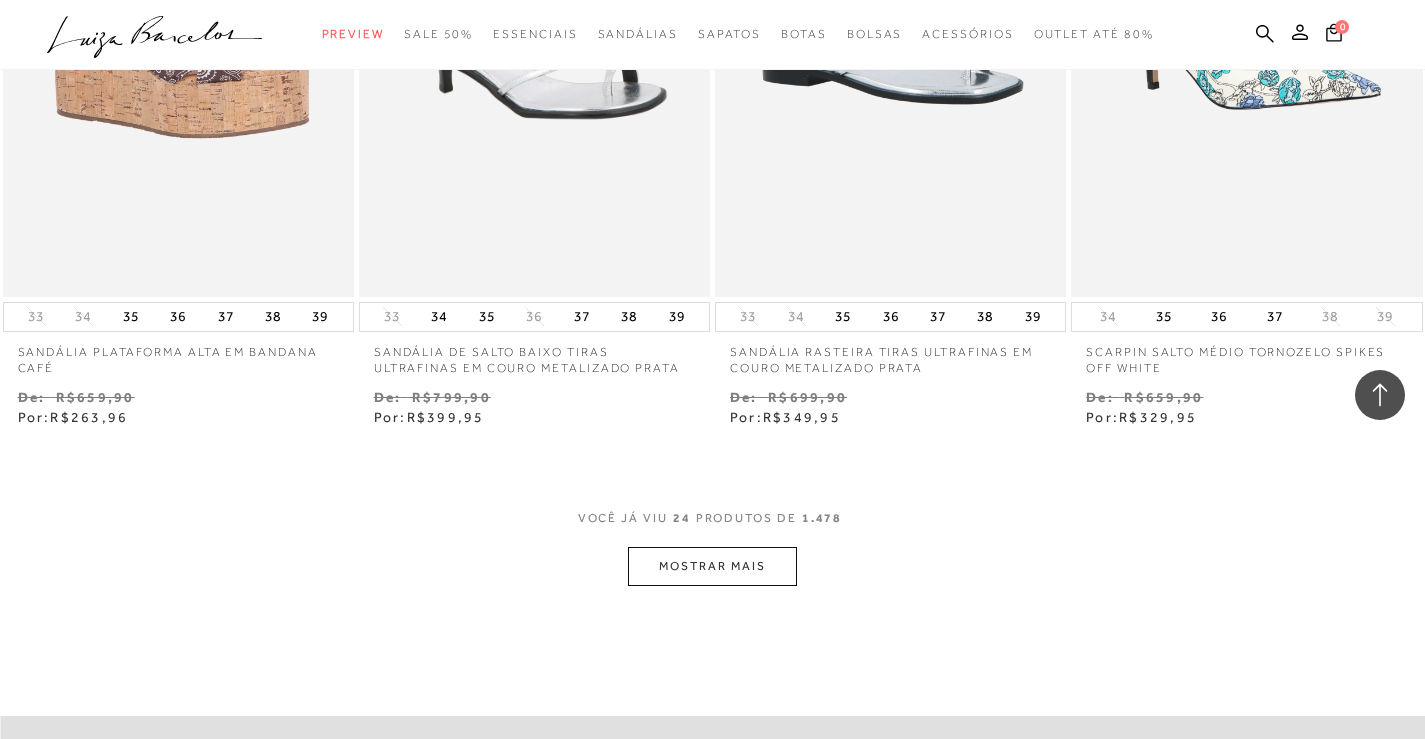 click on "MOSTRAR MAIS" at bounding box center [712, 566] 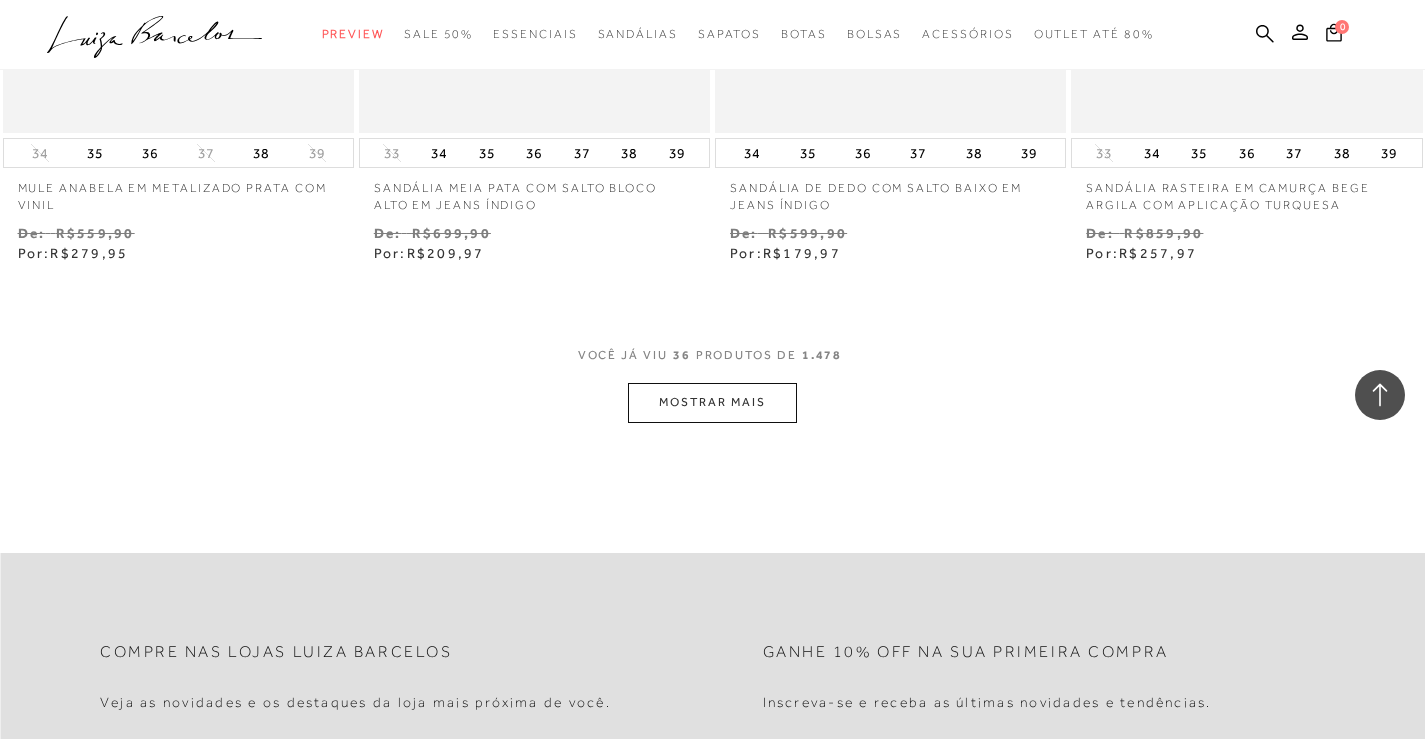 scroll, scrollTop: 6000, scrollLeft: 0, axis: vertical 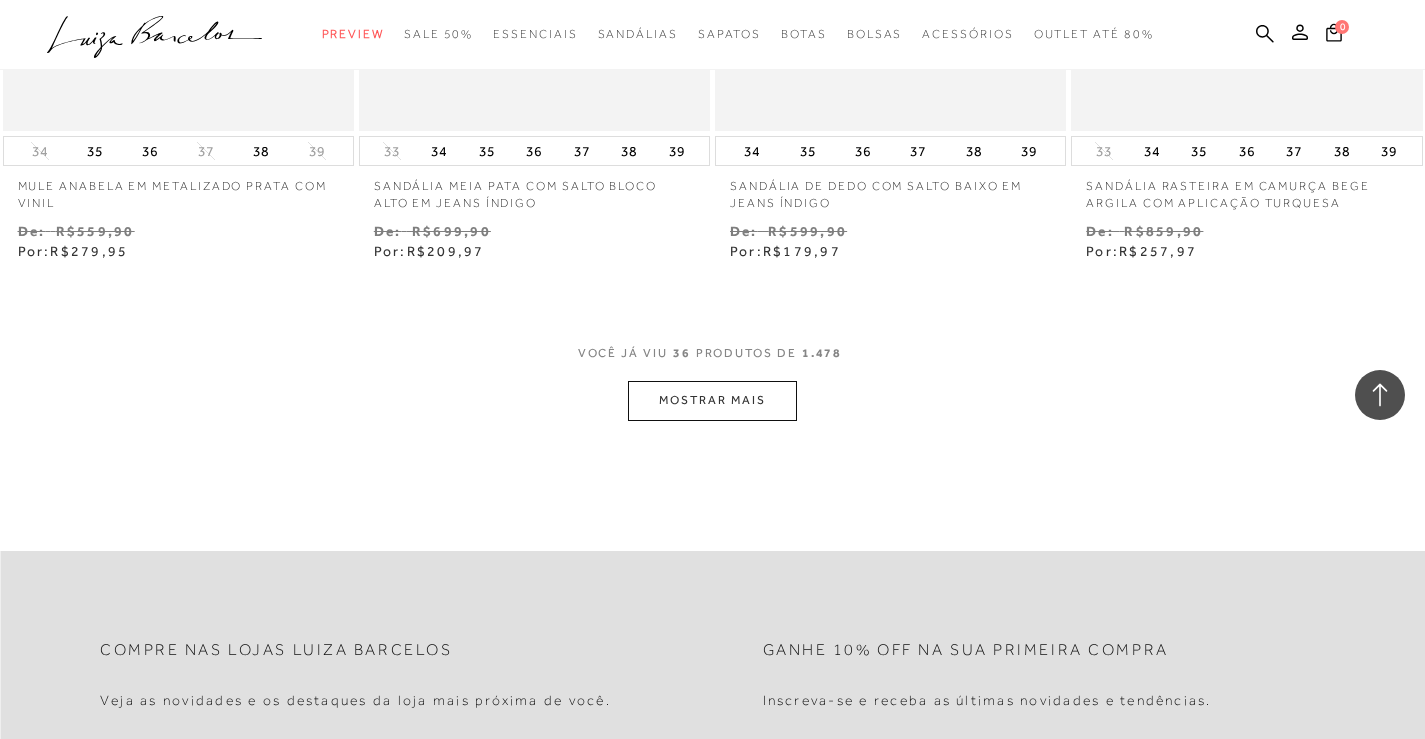 click on "MOSTRAR MAIS" at bounding box center [712, 400] 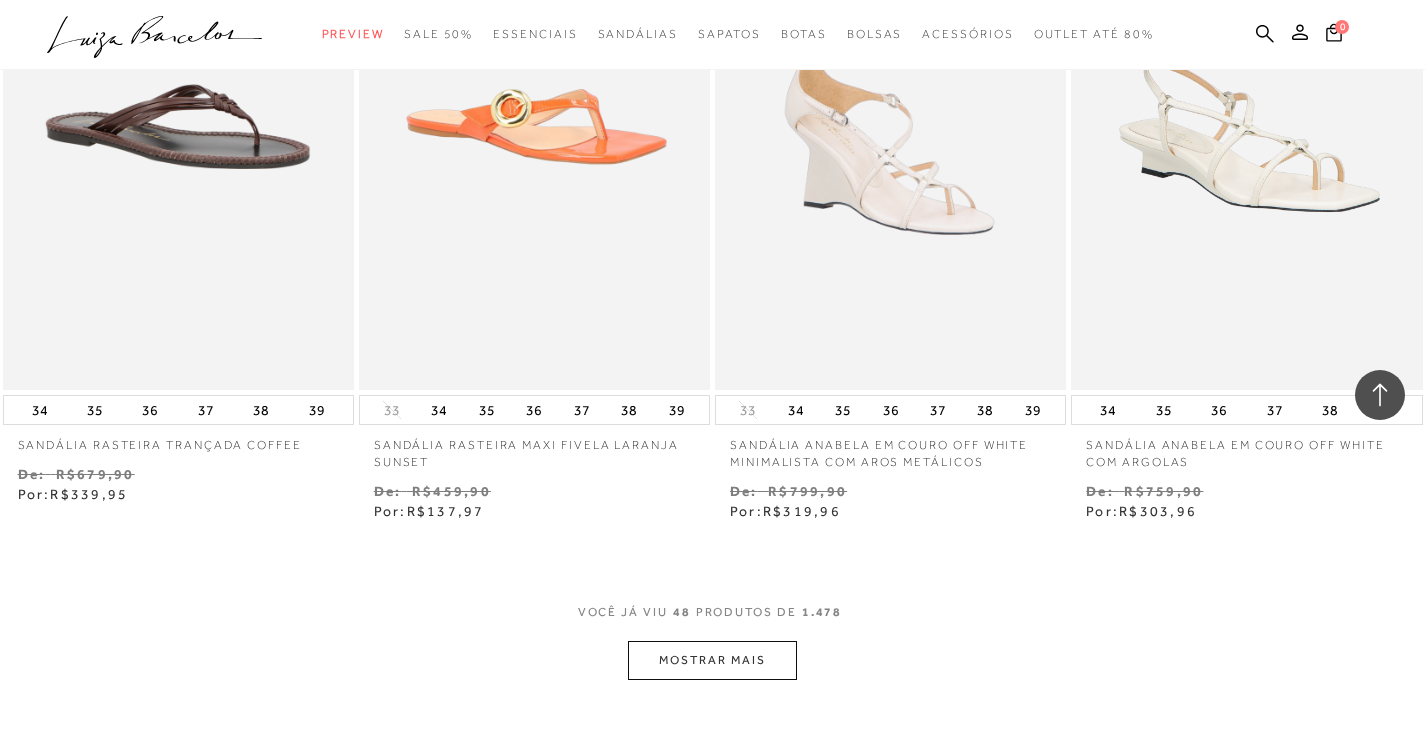 scroll, scrollTop: 7800, scrollLeft: 0, axis: vertical 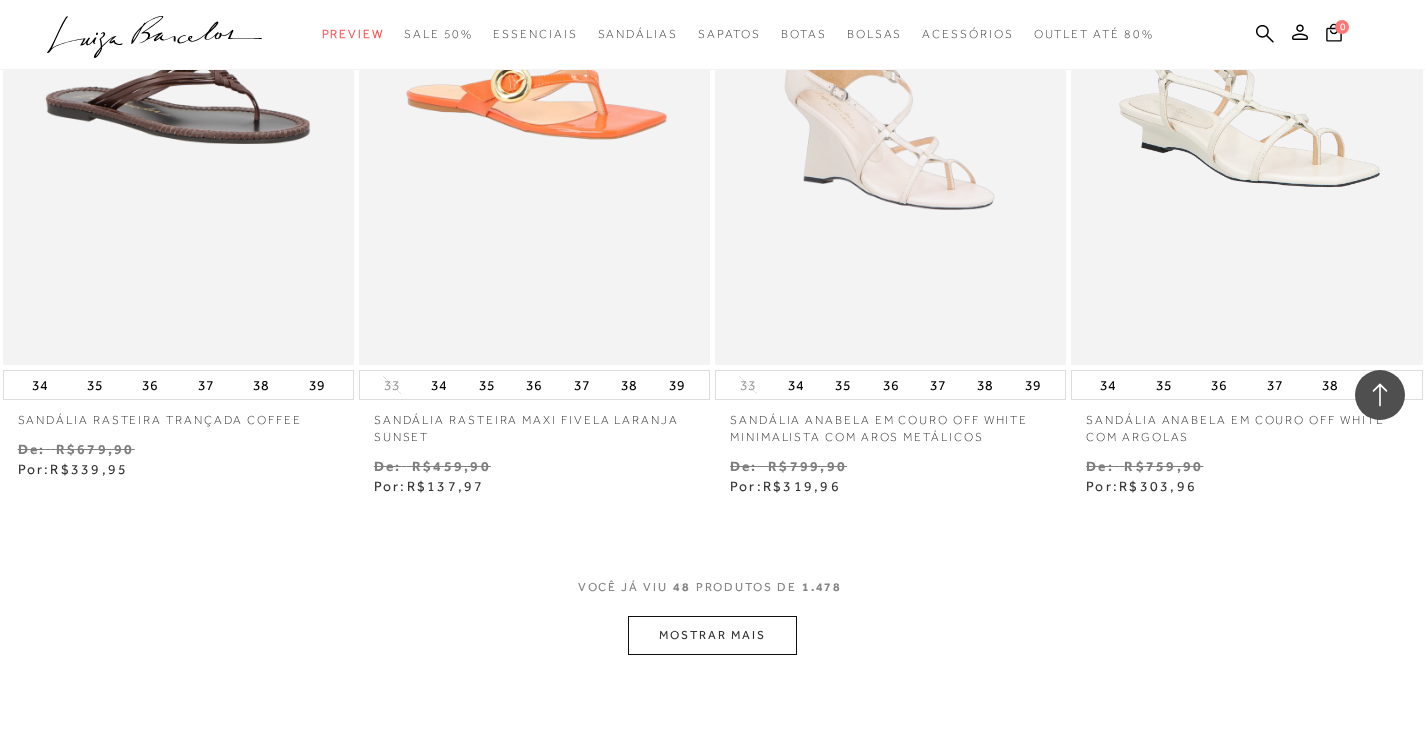 click on "MOSTRAR MAIS" at bounding box center [712, 635] 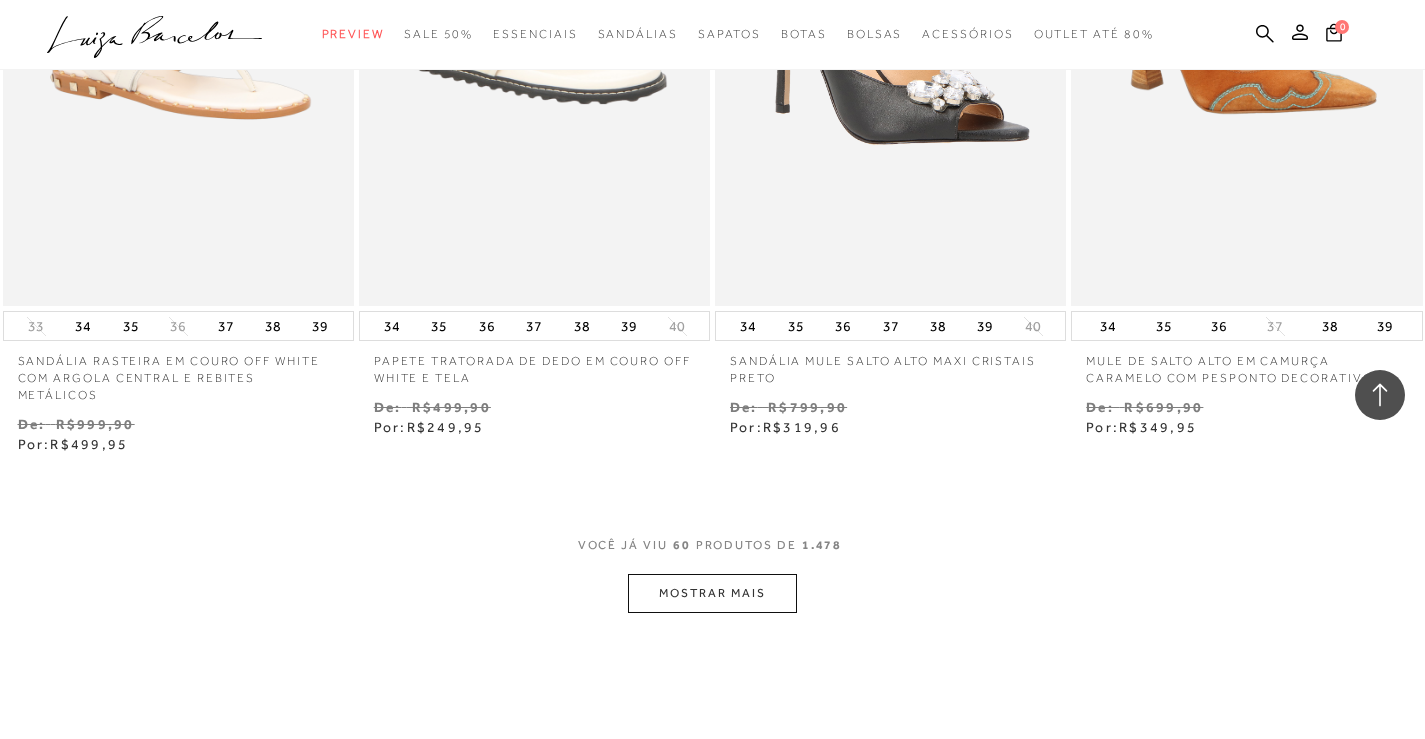 scroll, scrollTop: 10000, scrollLeft: 0, axis: vertical 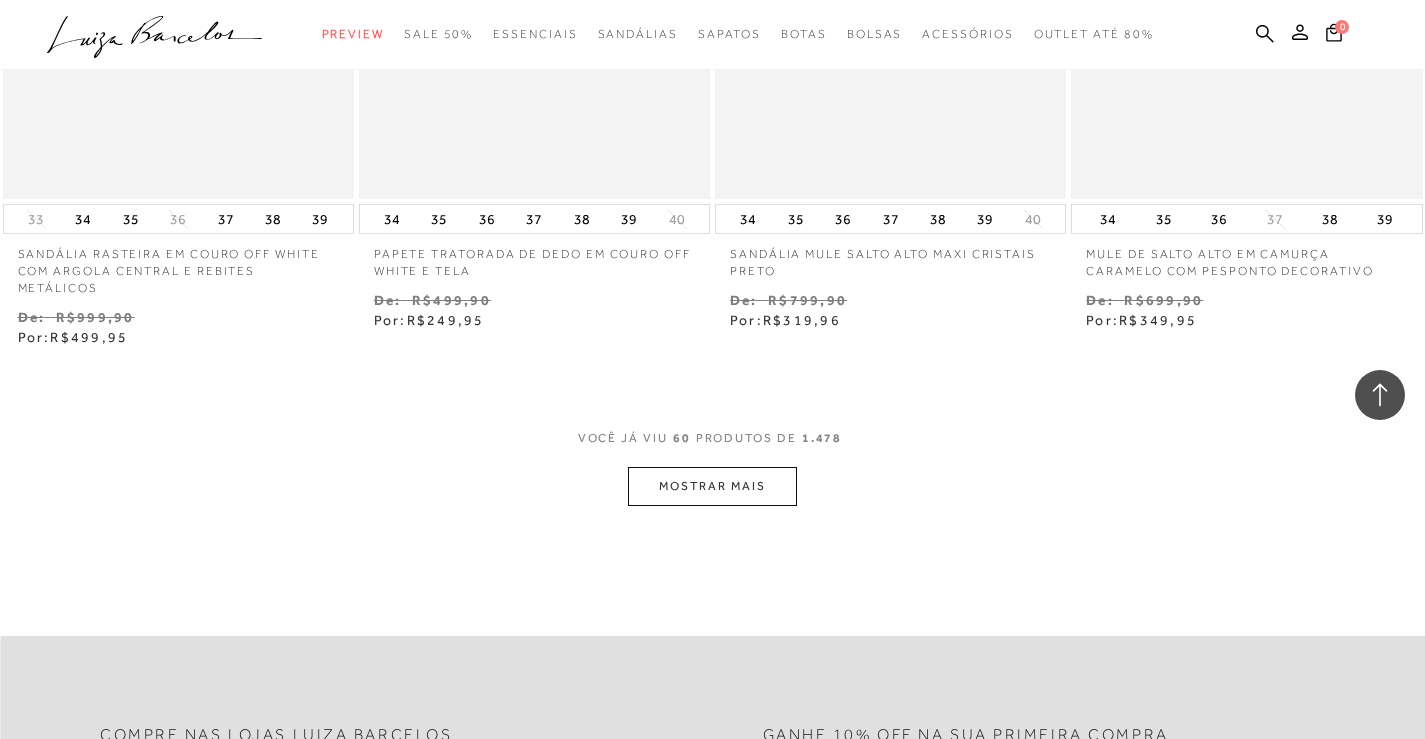 click on "MOSTRAR MAIS" at bounding box center [712, 486] 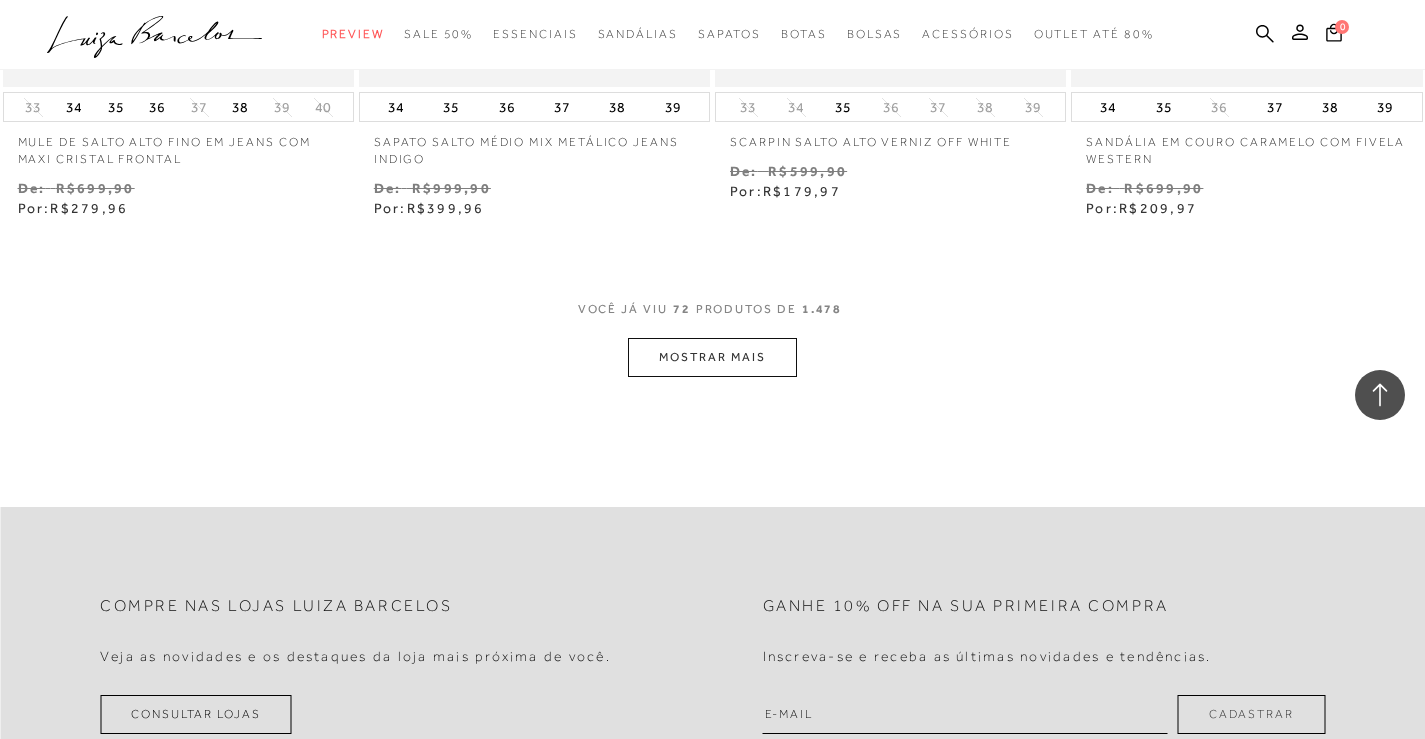 scroll, scrollTop: 12200, scrollLeft: 0, axis: vertical 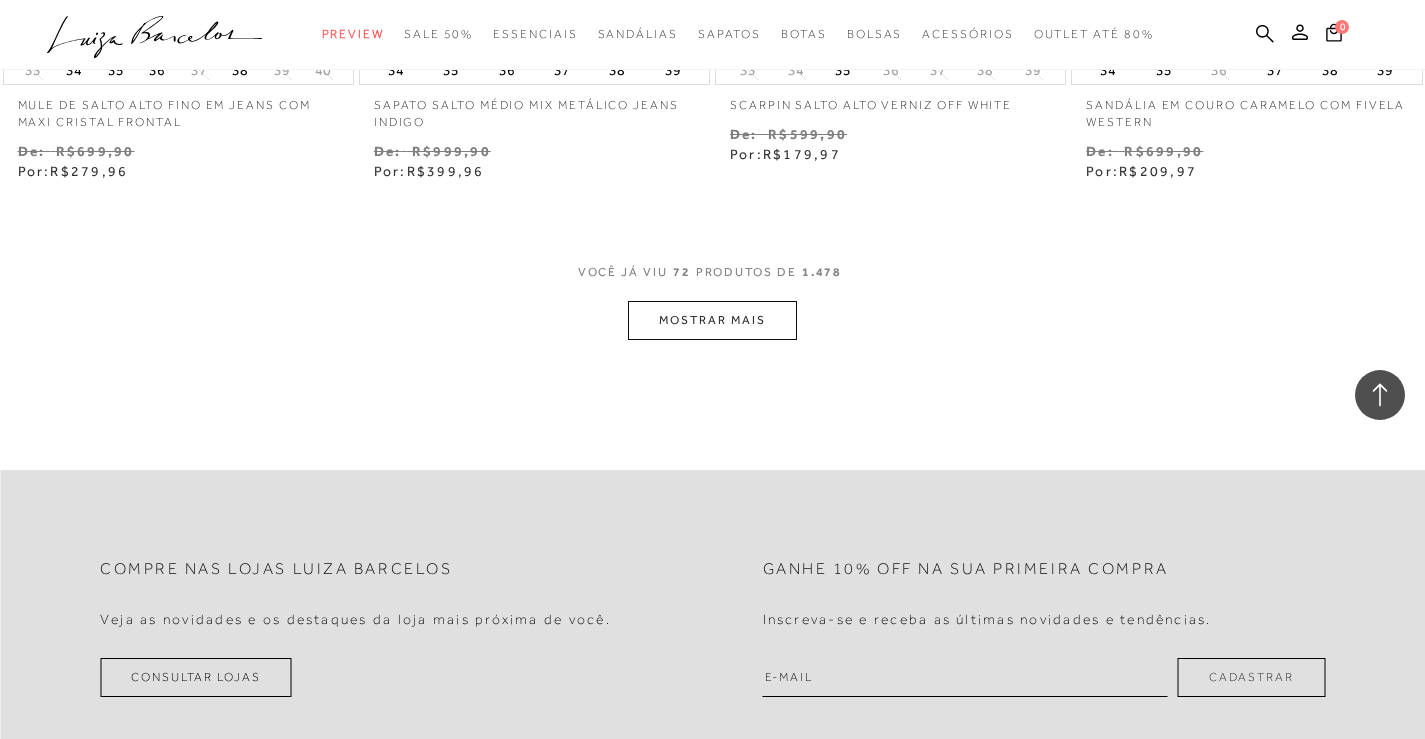 click on "MOSTRAR MAIS" at bounding box center (712, 320) 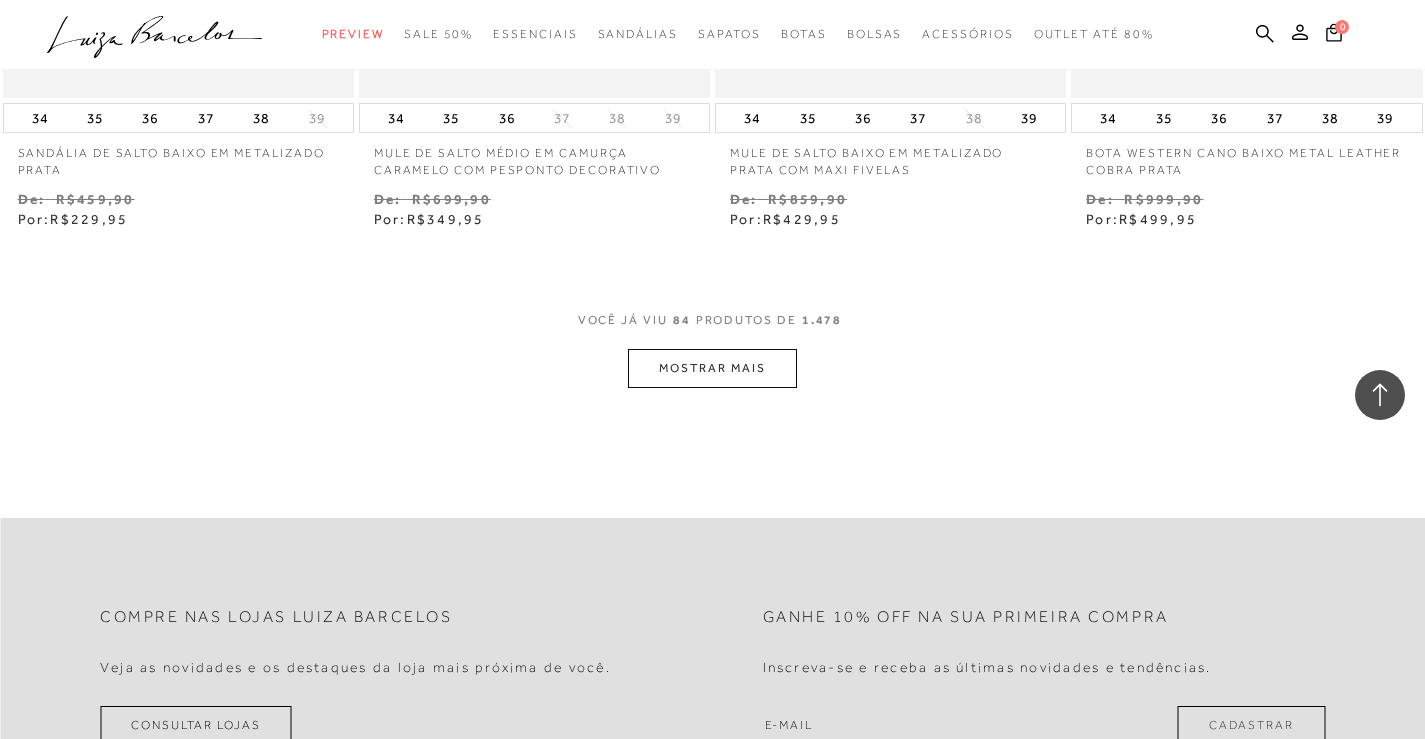 scroll, scrollTop: 14200, scrollLeft: 0, axis: vertical 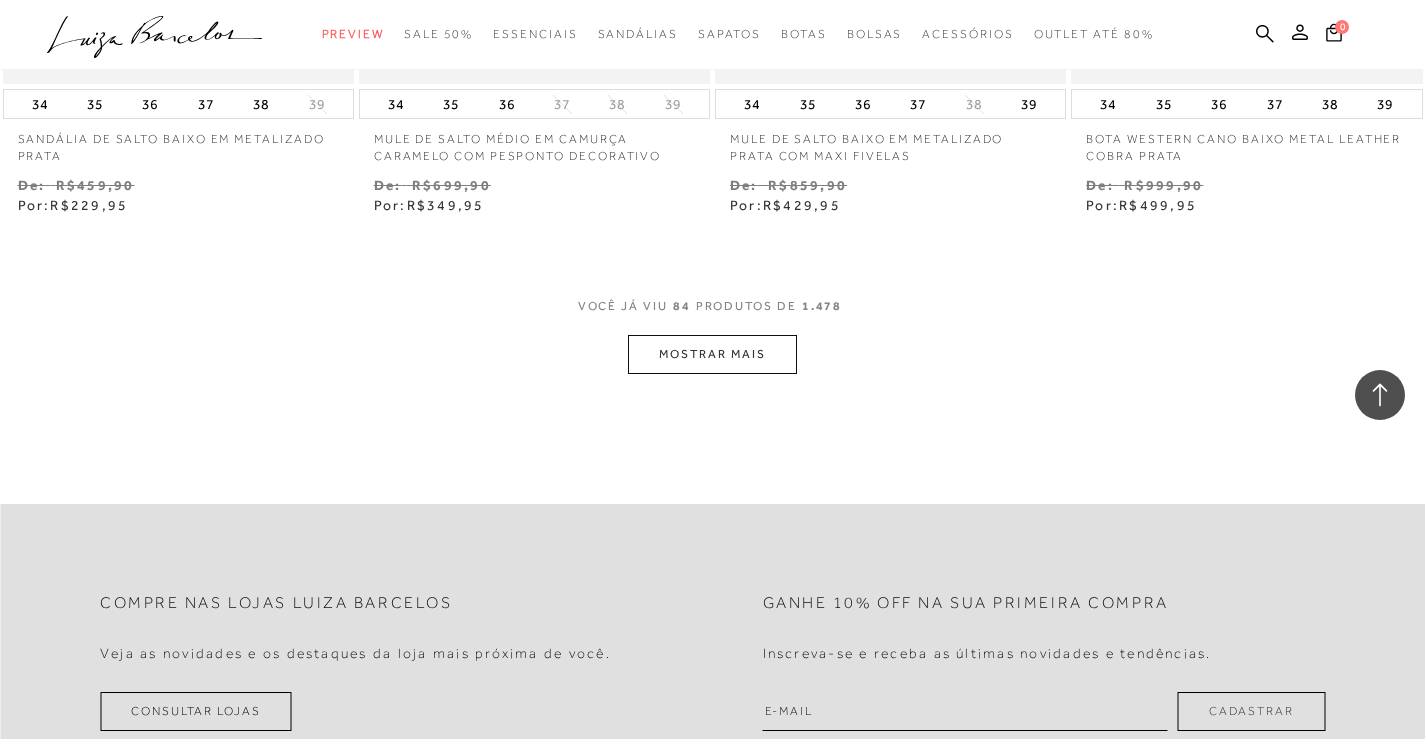 click on "MOSTRAR MAIS" at bounding box center [712, 354] 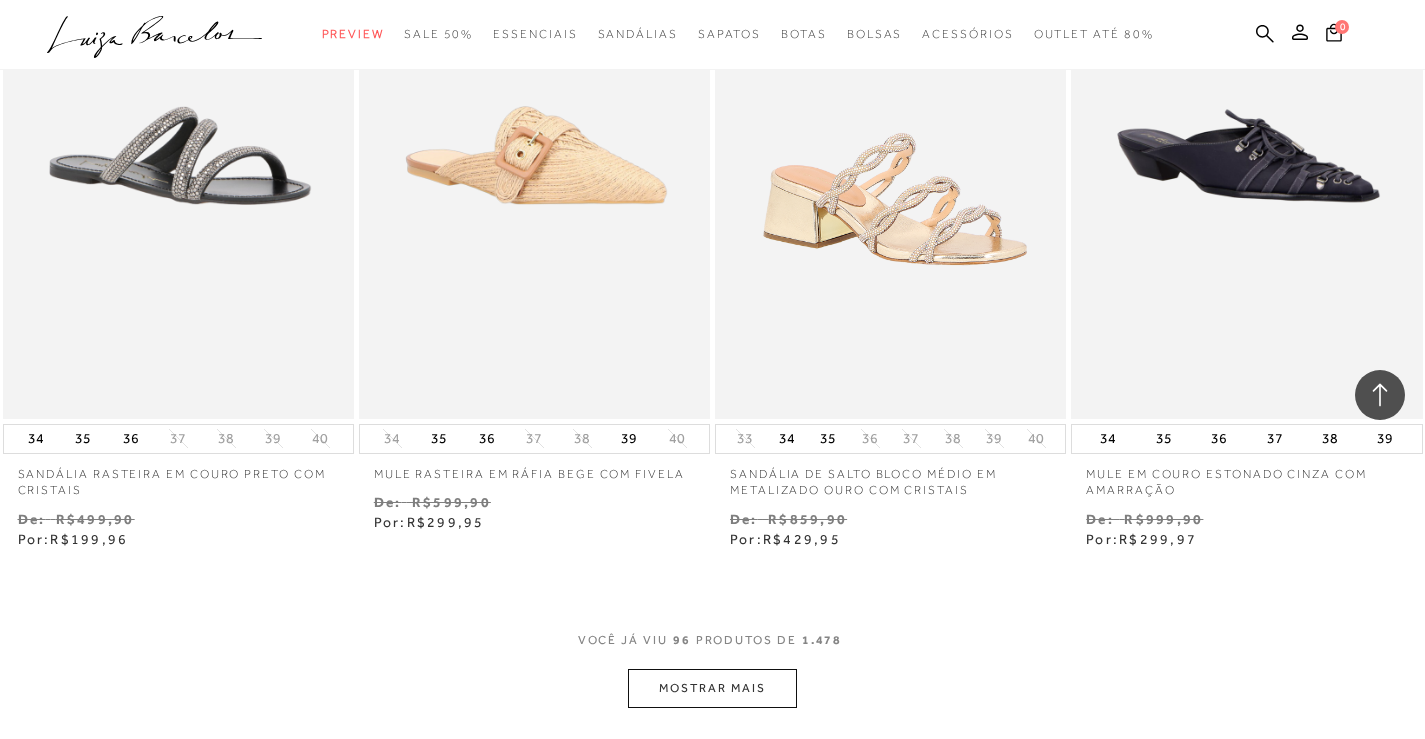 scroll, scrollTop: 16300, scrollLeft: 0, axis: vertical 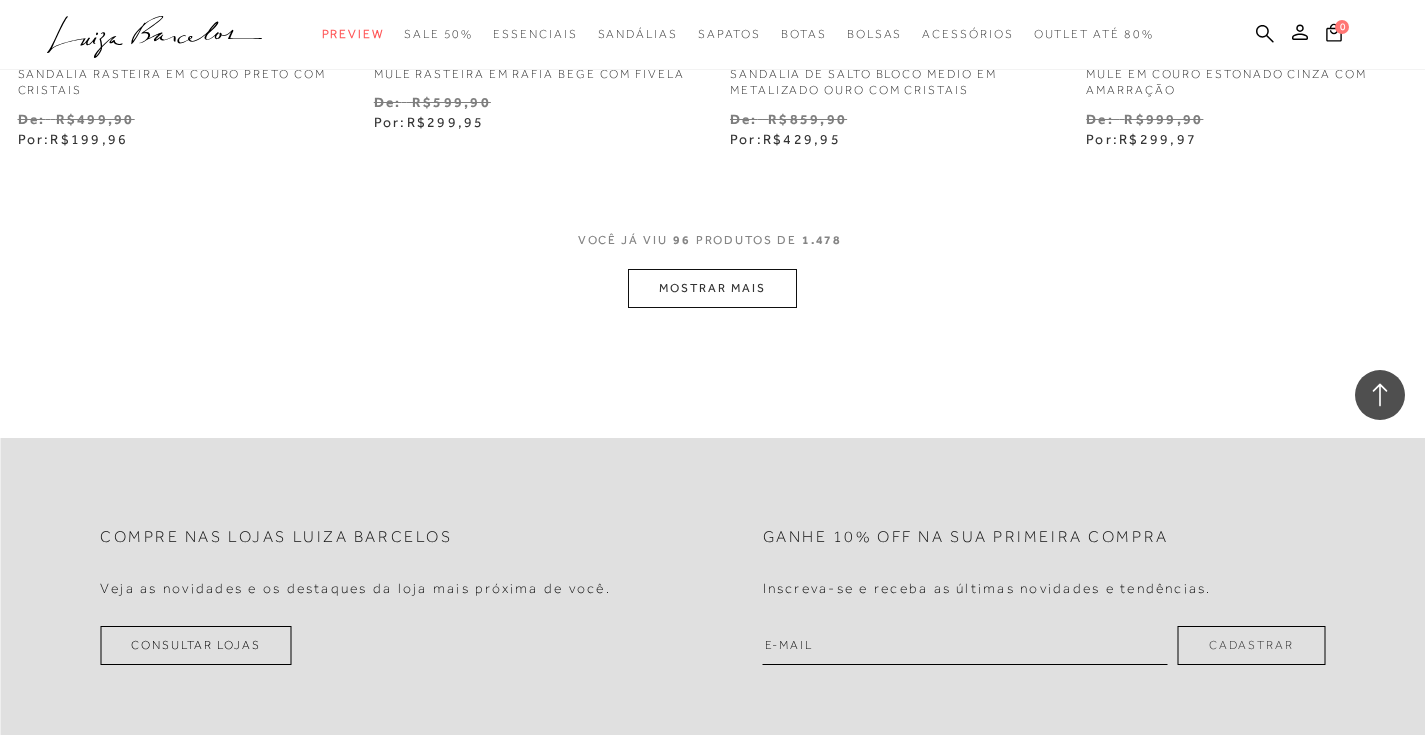drag, startPoint x: 800, startPoint y: 317, endPoint x: 765, endPoint y: 318, distance: 35.014282 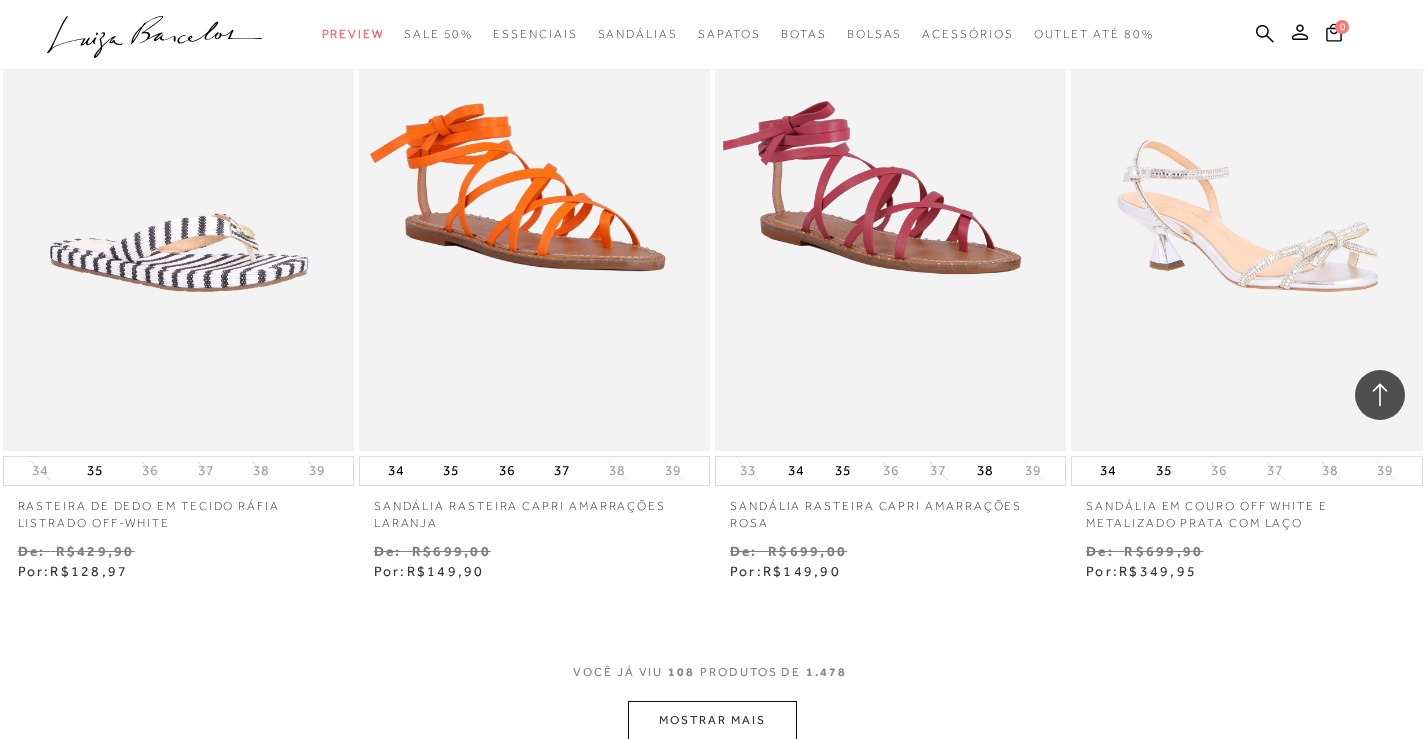 scroll, scrollTop: 18300, scrollLeft: 0, axis: vertical 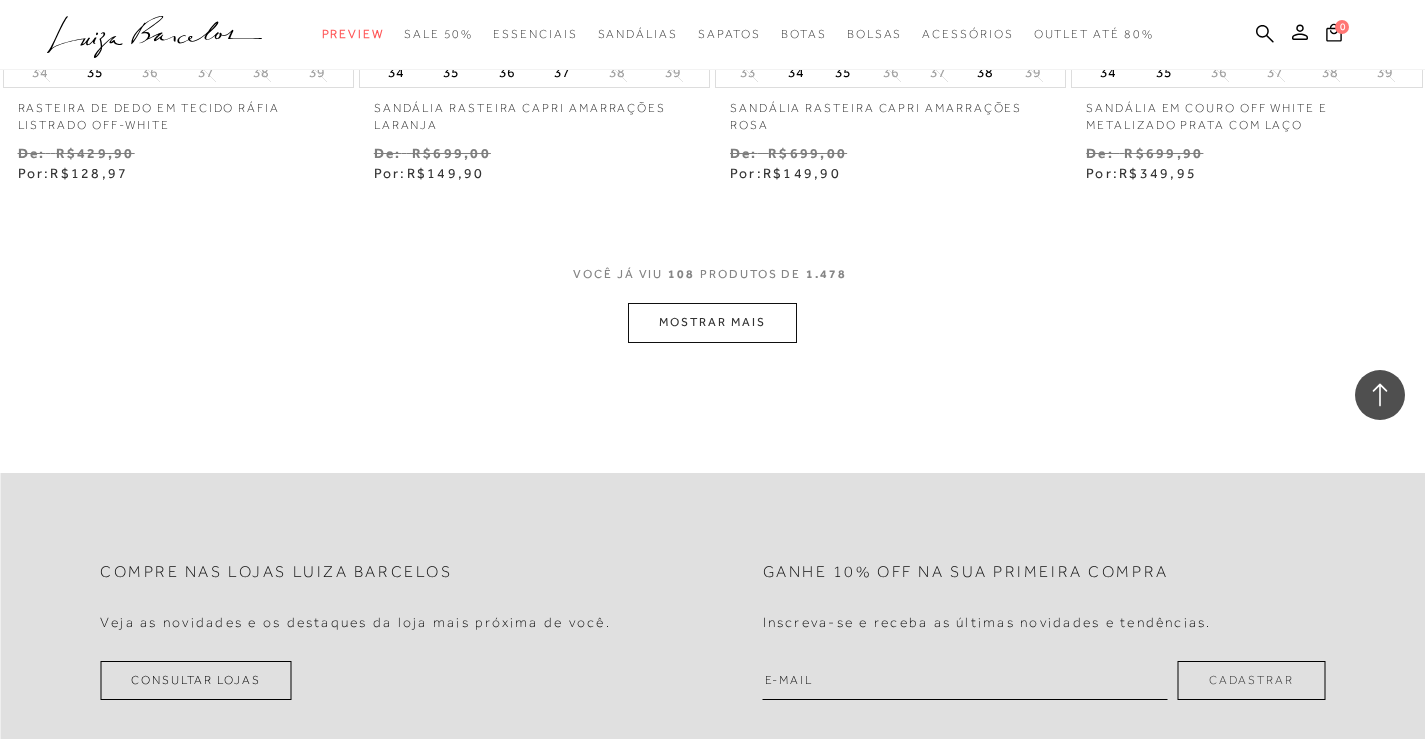 click on "MOSTRAR MAIS" at bounding box center (712, 322) 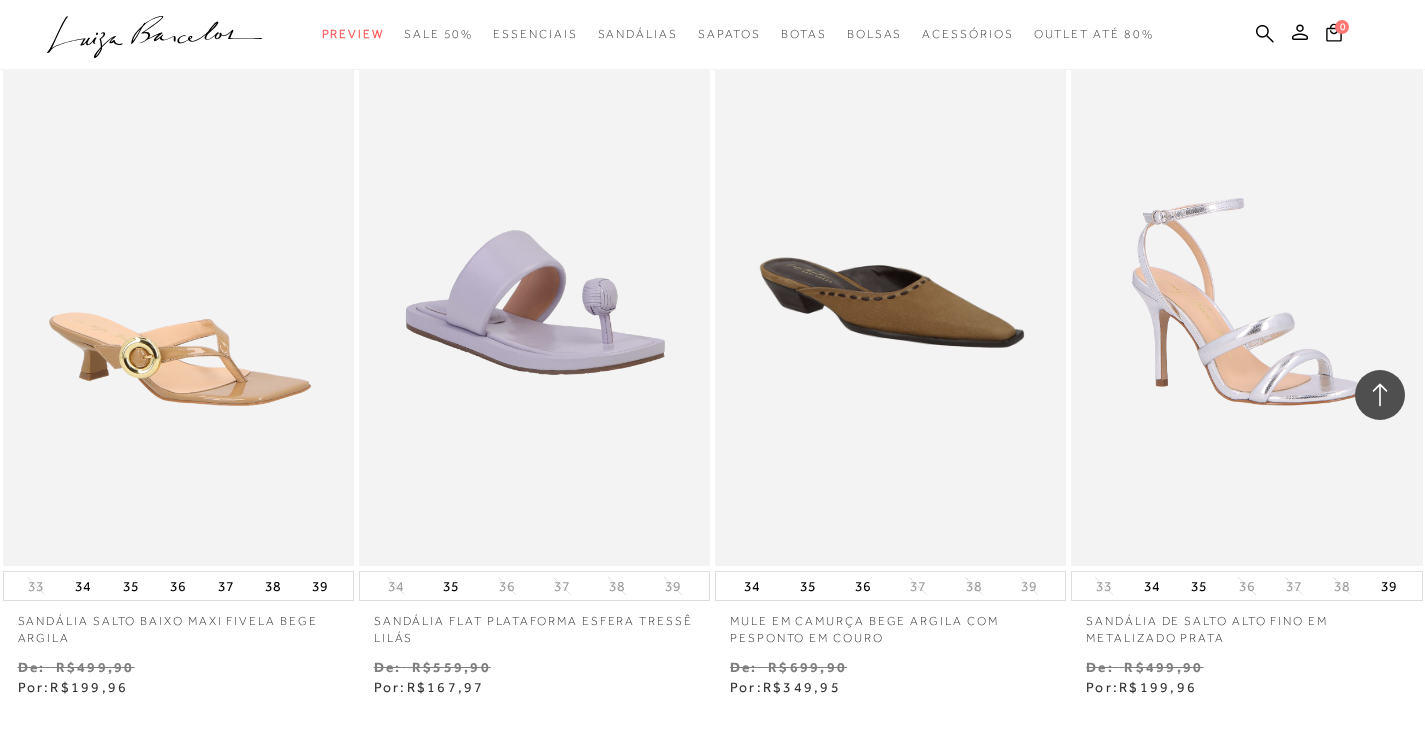 scroll, scrollTop: 20100, scrollLeft: 0, axis: vertical 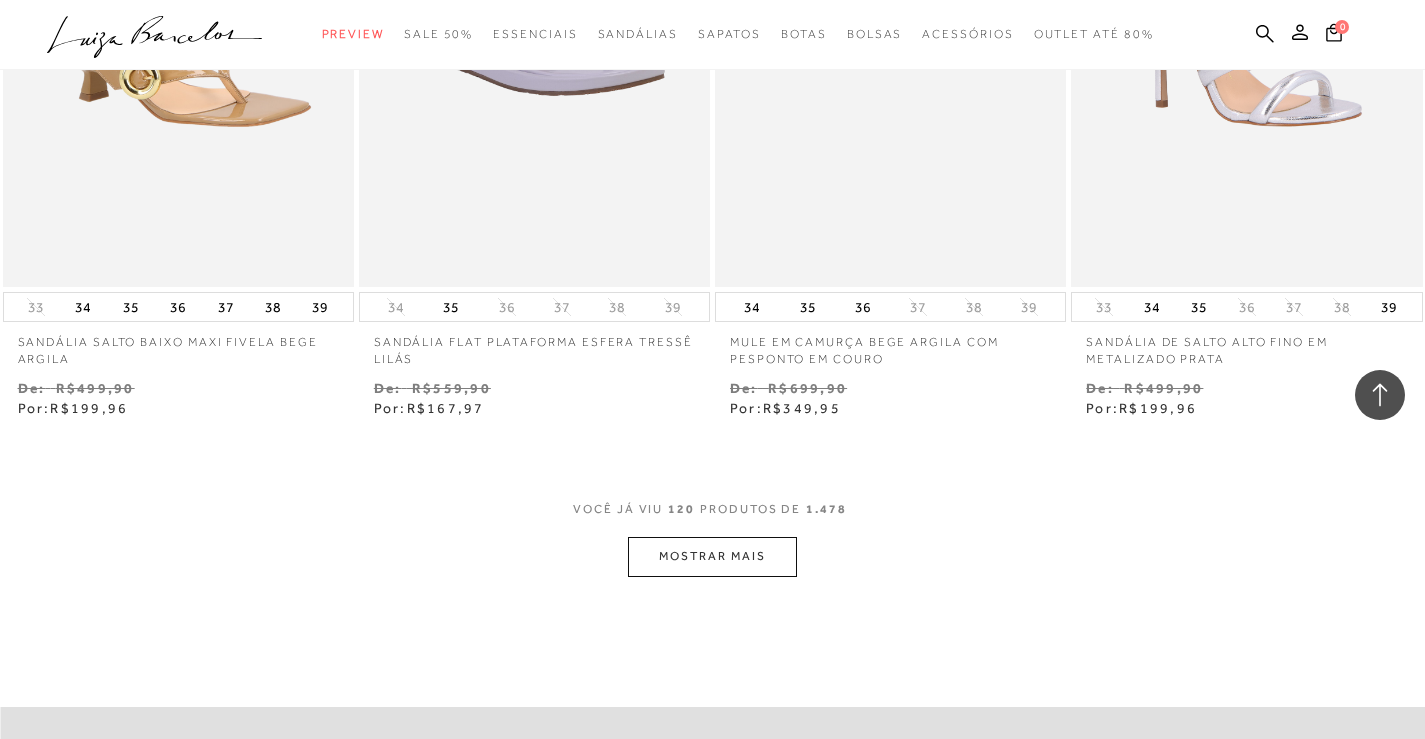click on "MOSTRAR MAIS" at bounding box center (712, 556) 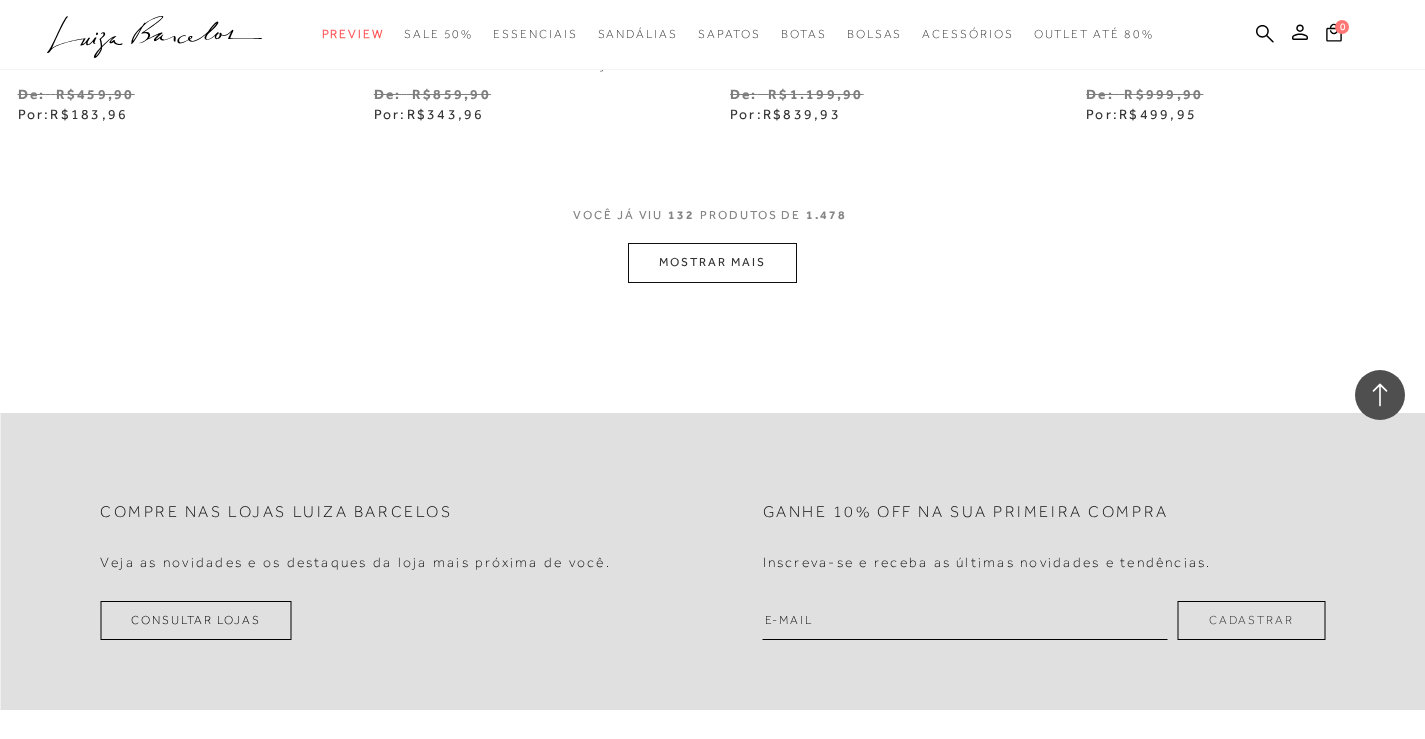scroll, scrollTop: 22500, scrollLeft: 0, axis: vertical 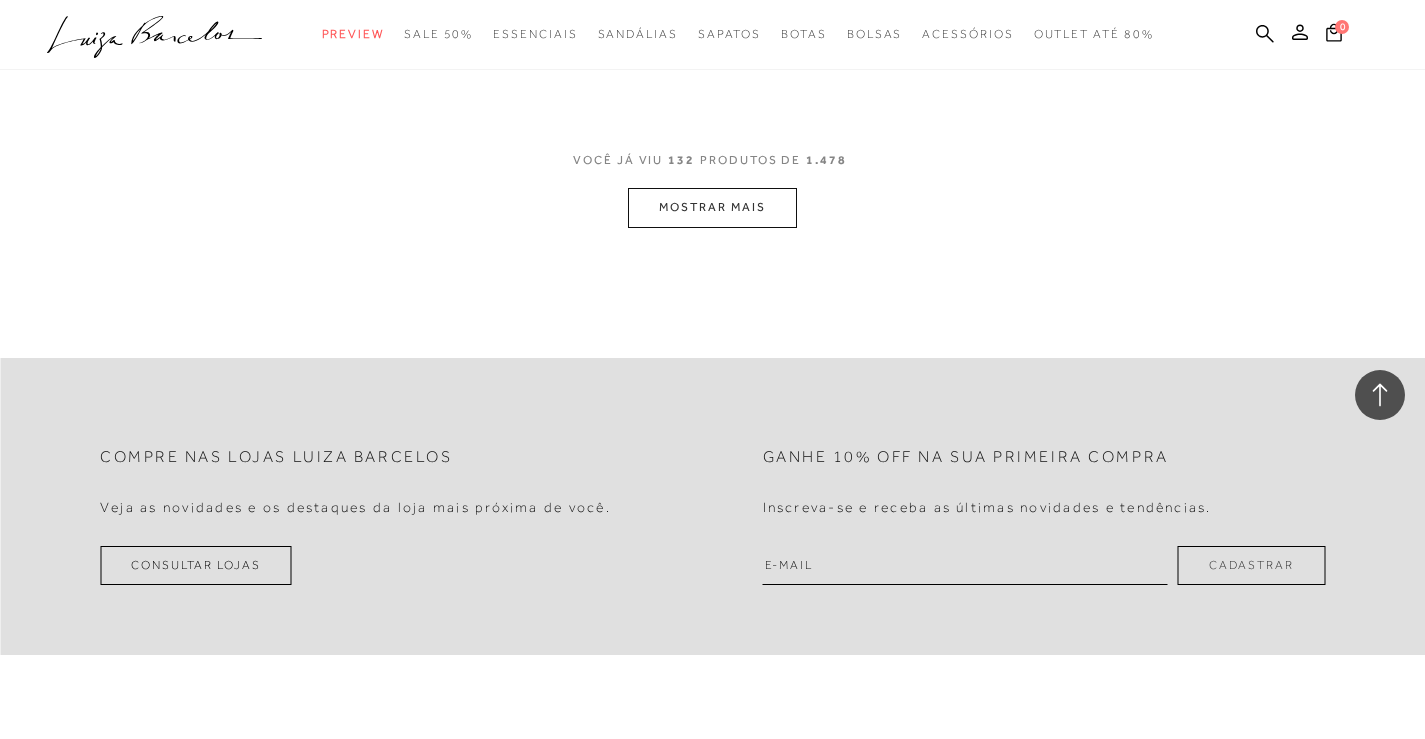 click on "MOSTRAR MAIS" at bounding box center [712, 207] 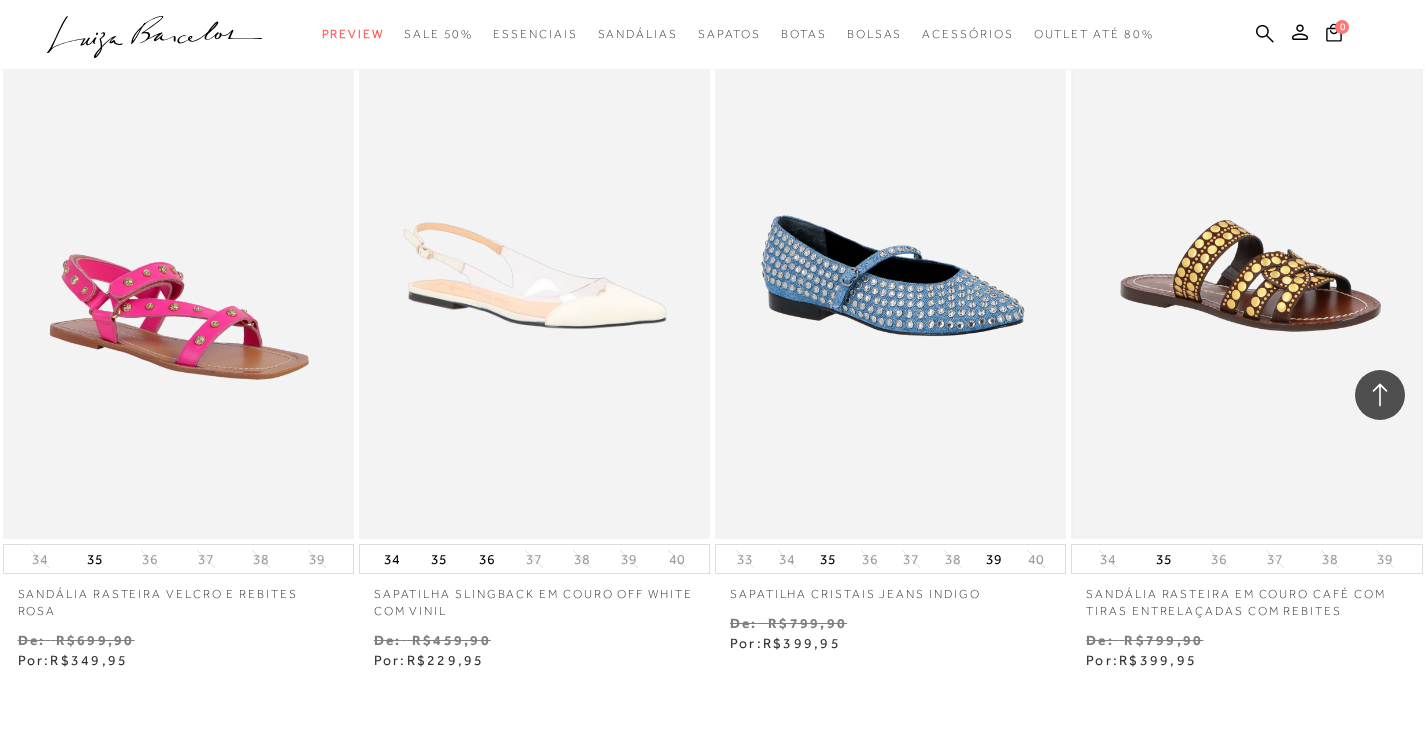scroll, scrollTop: 24200, scrollLeft: 0, axis: vertical 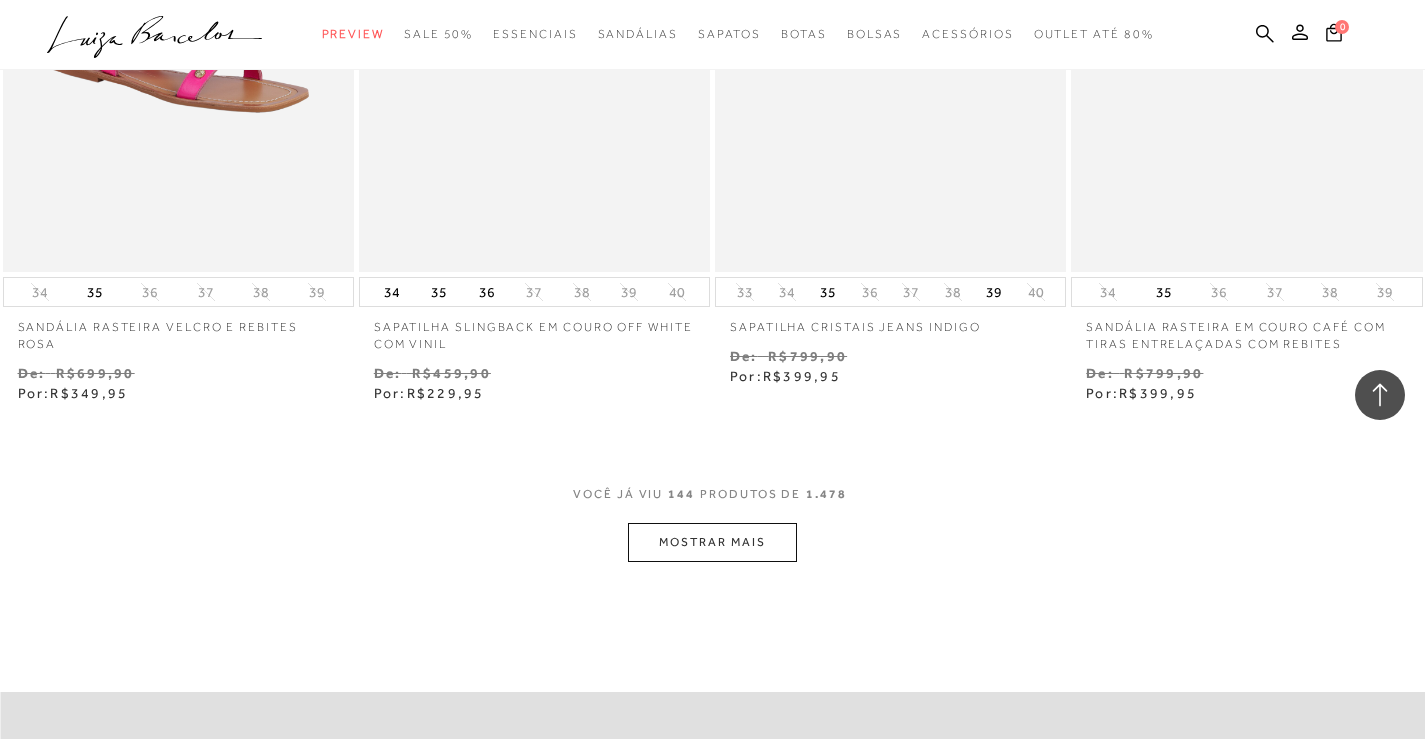 click on "MOSTRAR MAIS" at bounding box center (712, 542) 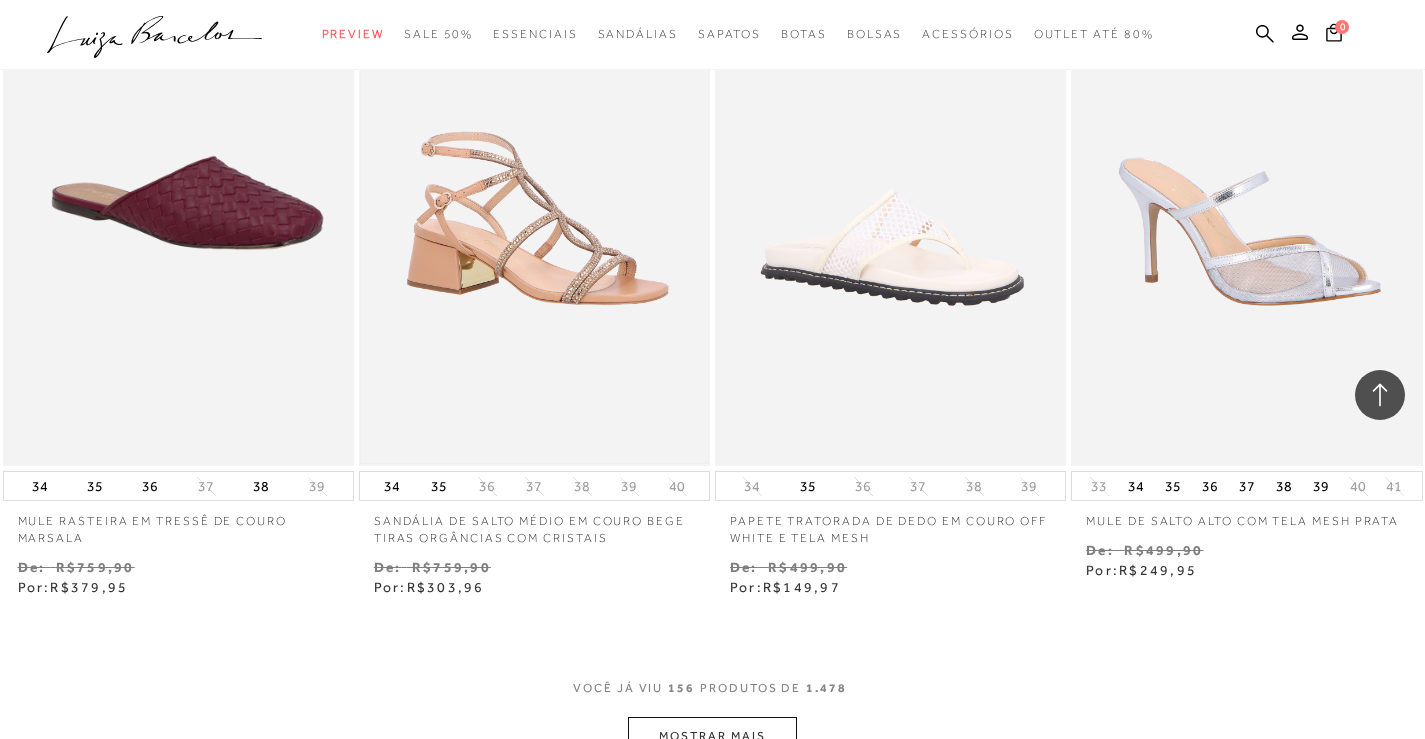 scroll, scrollTop: 26500, scrollLeft: 0, axis: vertical 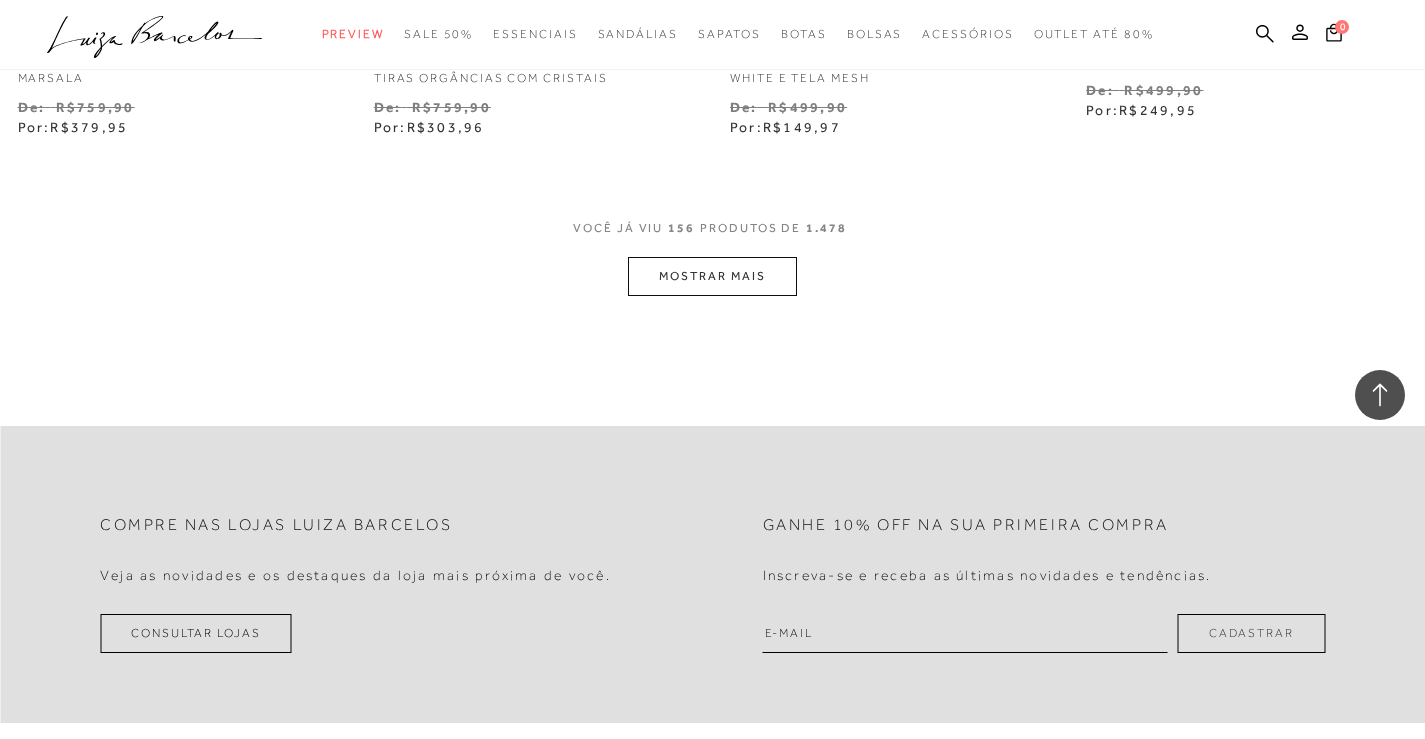 click on "MOSTRAR MAIS" at bounding box center [712, 276] 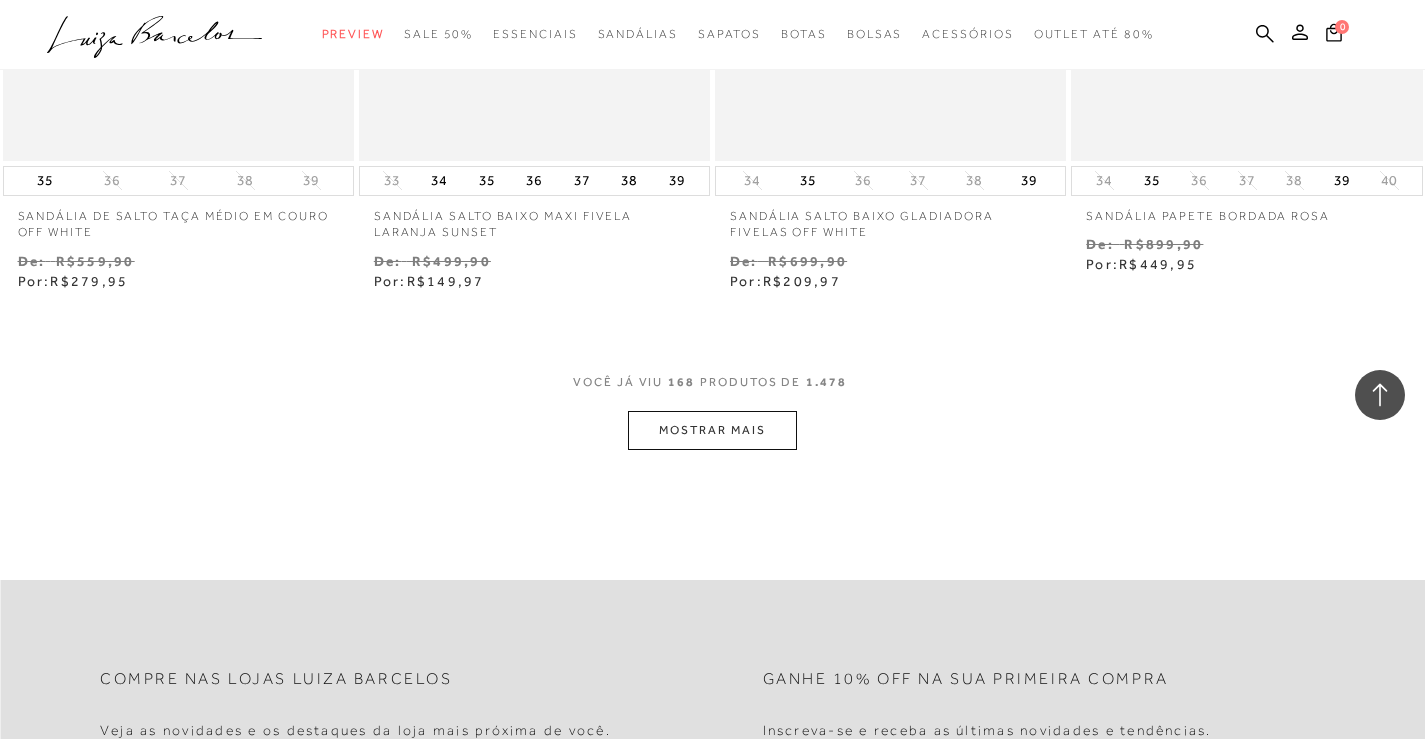 scroll, scrollTop: 28400, scrollLeft: 0, axis: vertical 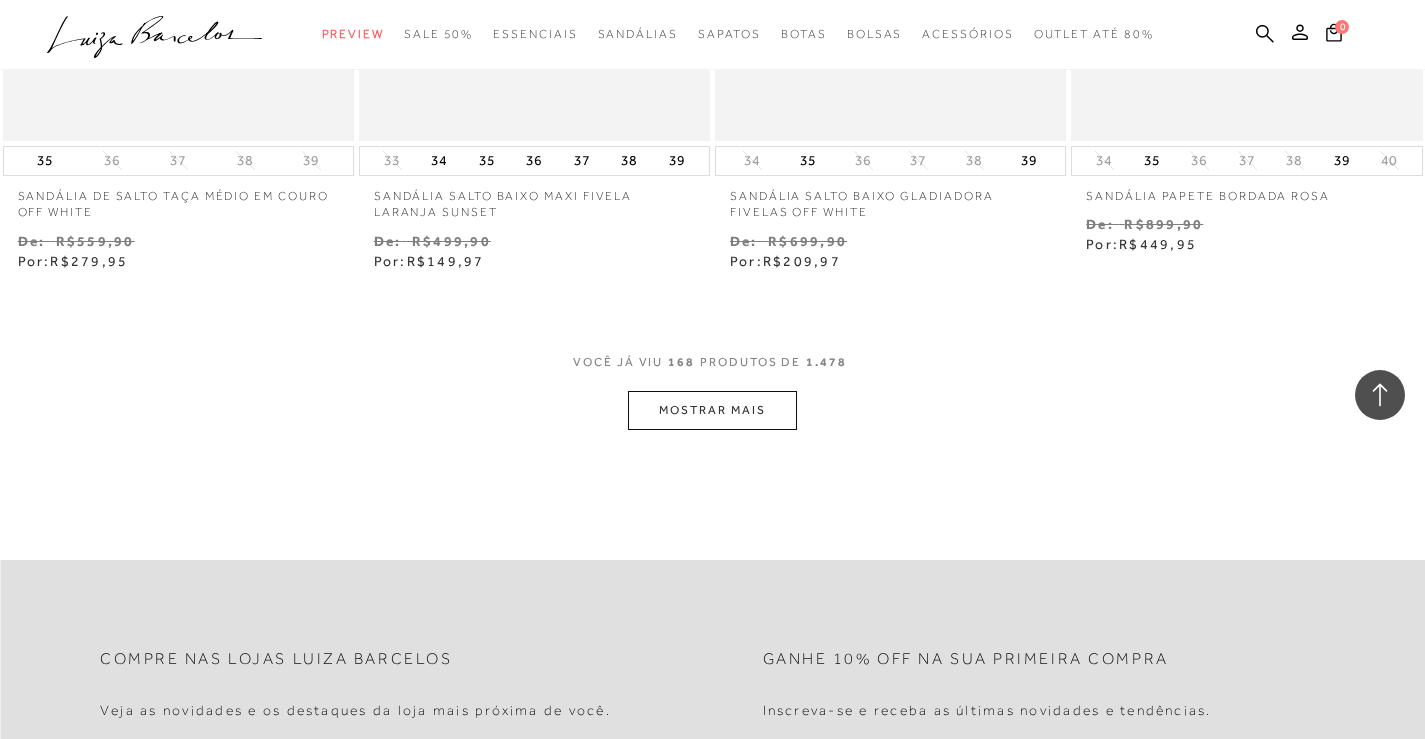 click on "MOSTRAR MAIS" at bounding box center [712, 410] 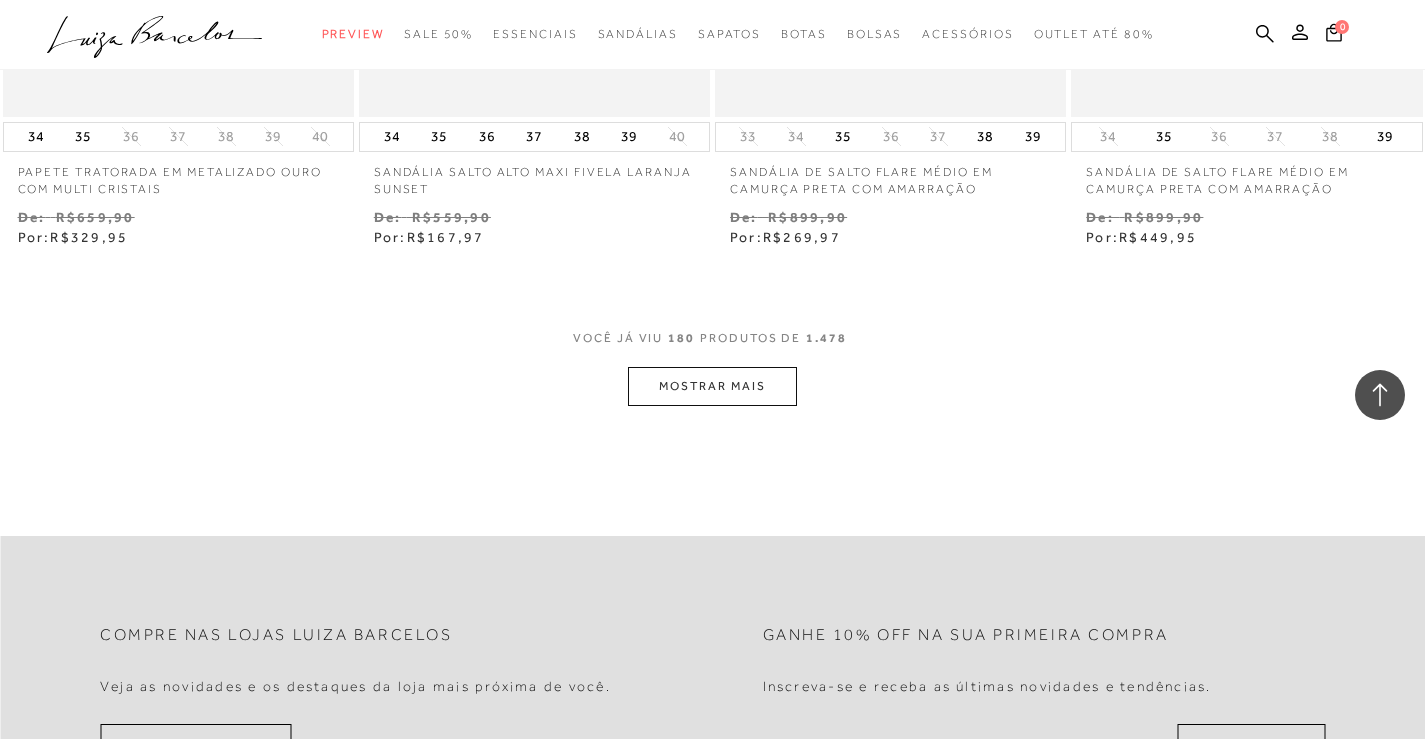 scroll, scrollTop: 30500, scrollLeft: 0, axis: vertical 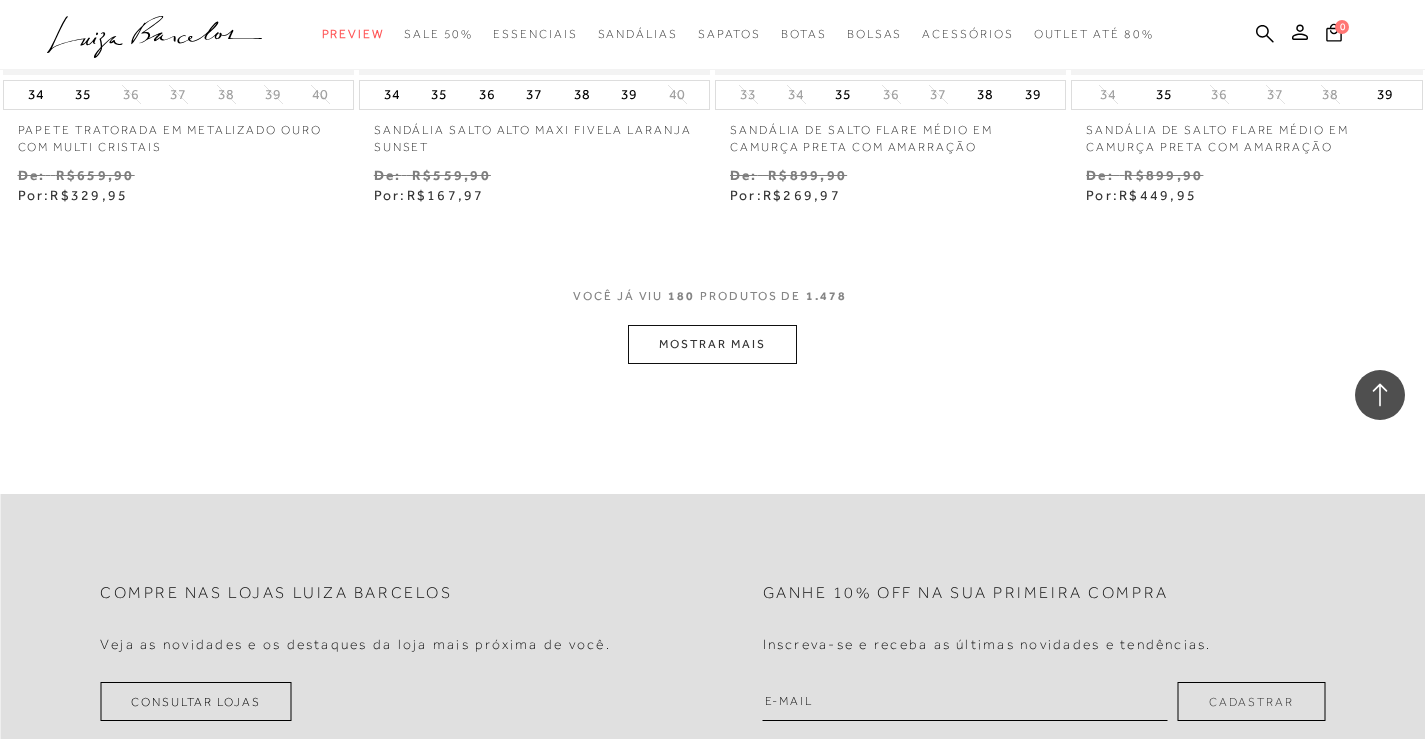 click on "MOSTRAR MAIS" at bounding box center [712, 344] 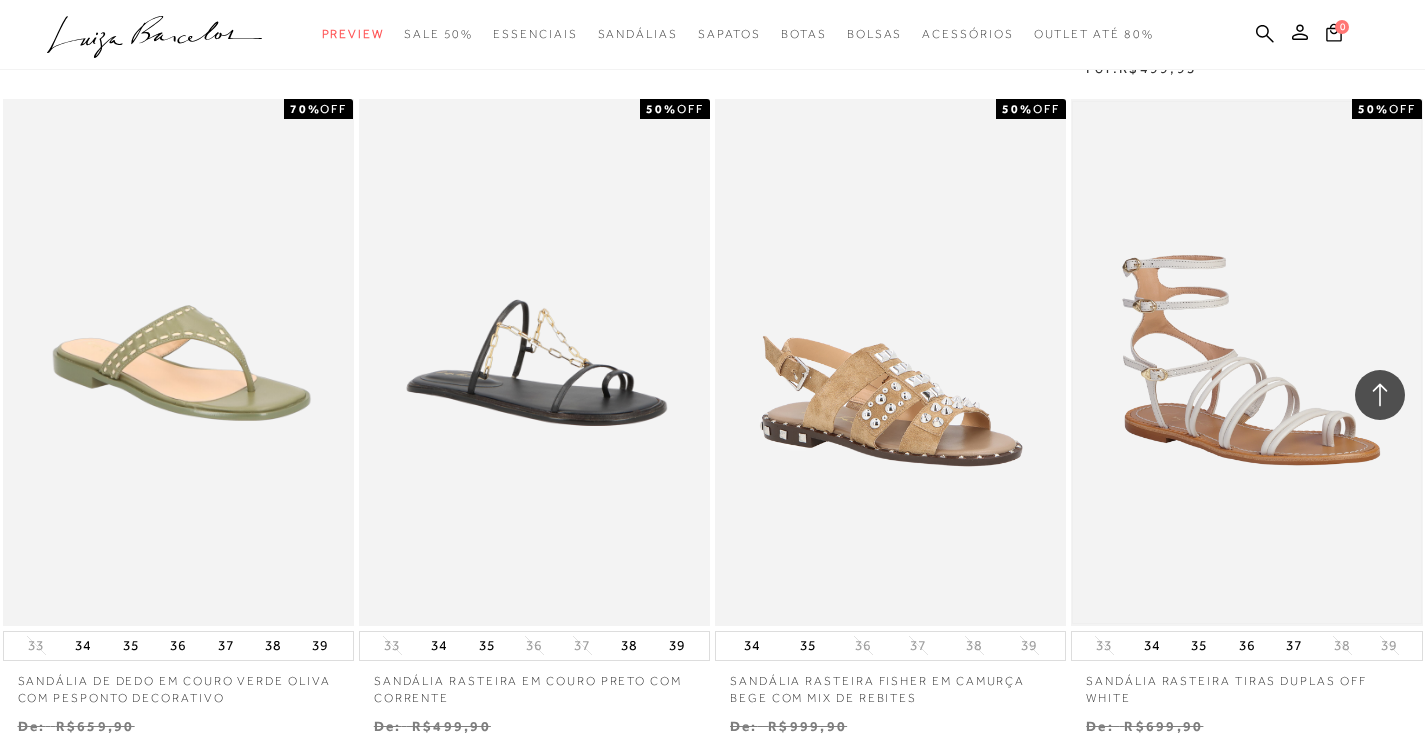 scroll, scrollTop: 32400, scrollLeft: 0, axis: vertical 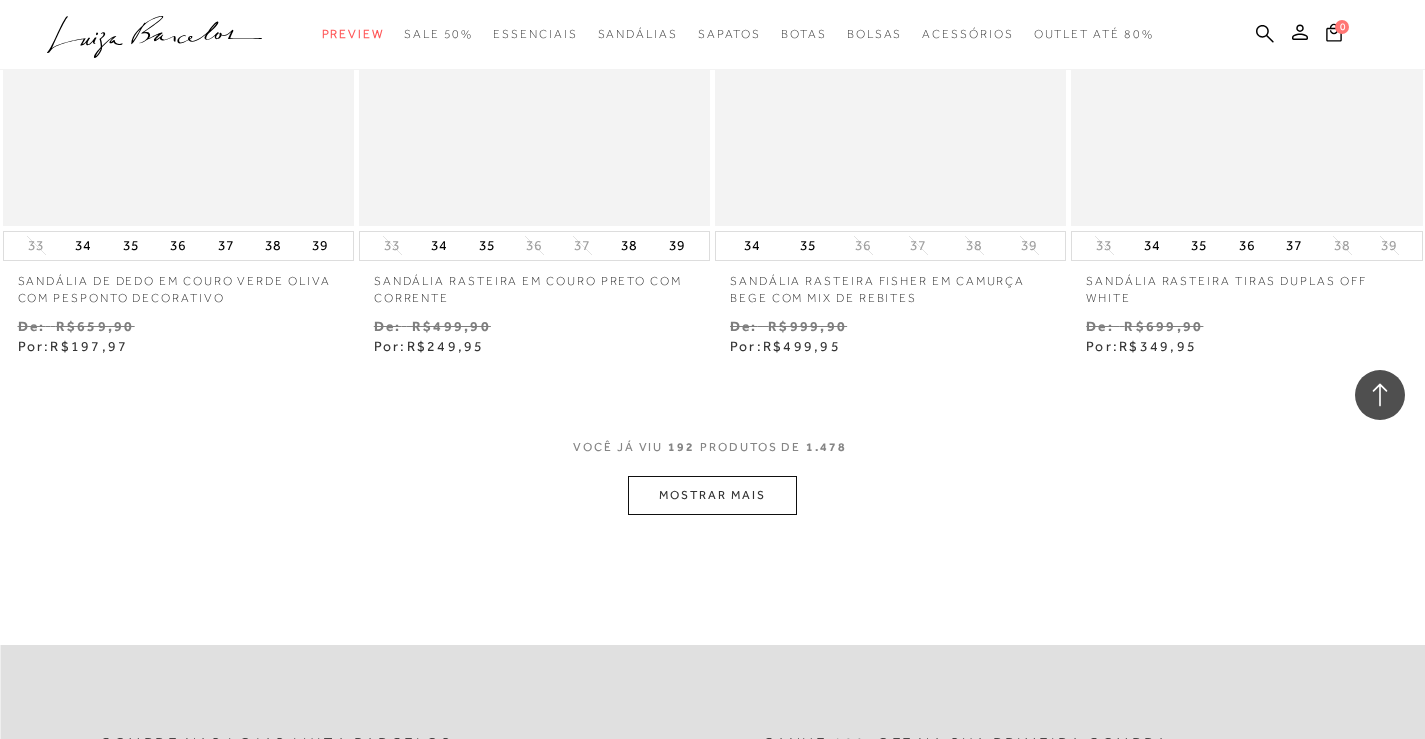click on "MOSTRAR MAIS" at bounding box center [712, 495] 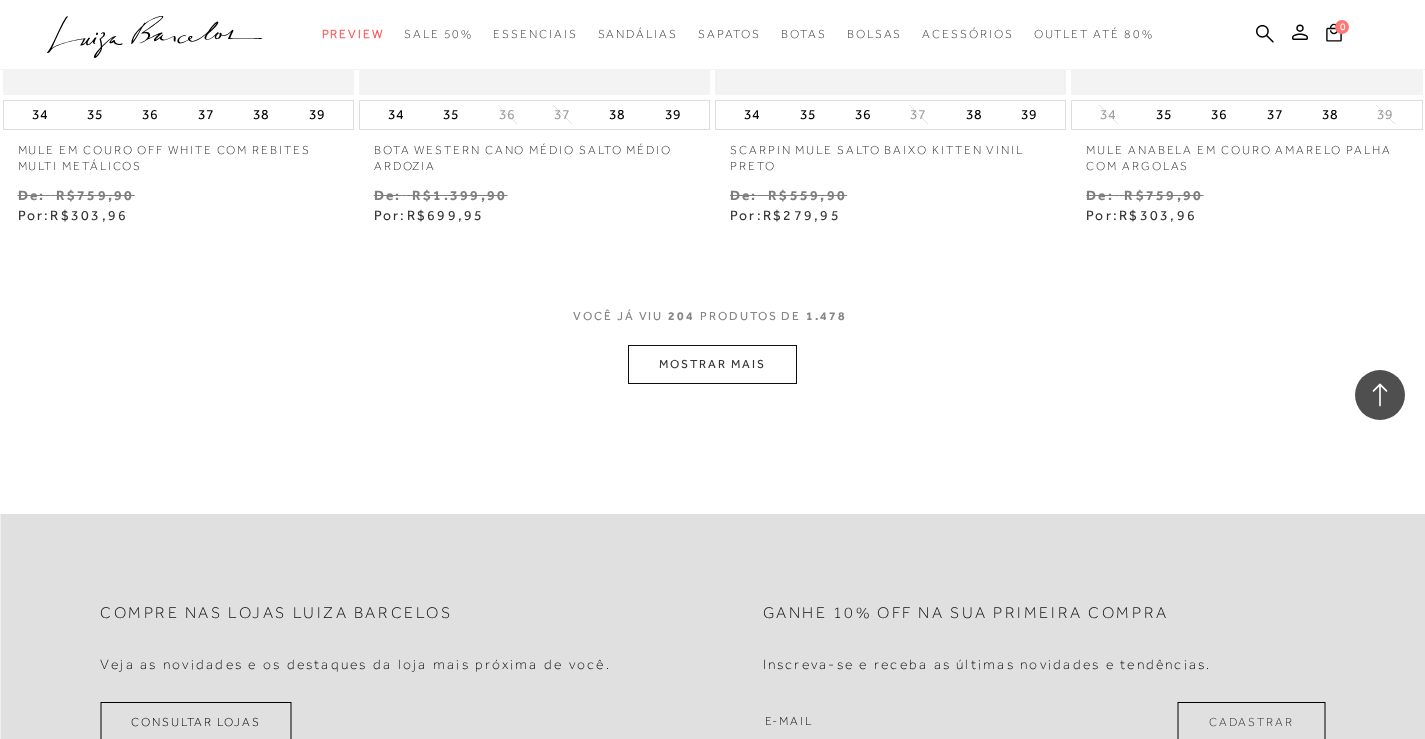 scroll, scrollTop: 34600, scrollLeft: 0, axis: vertical 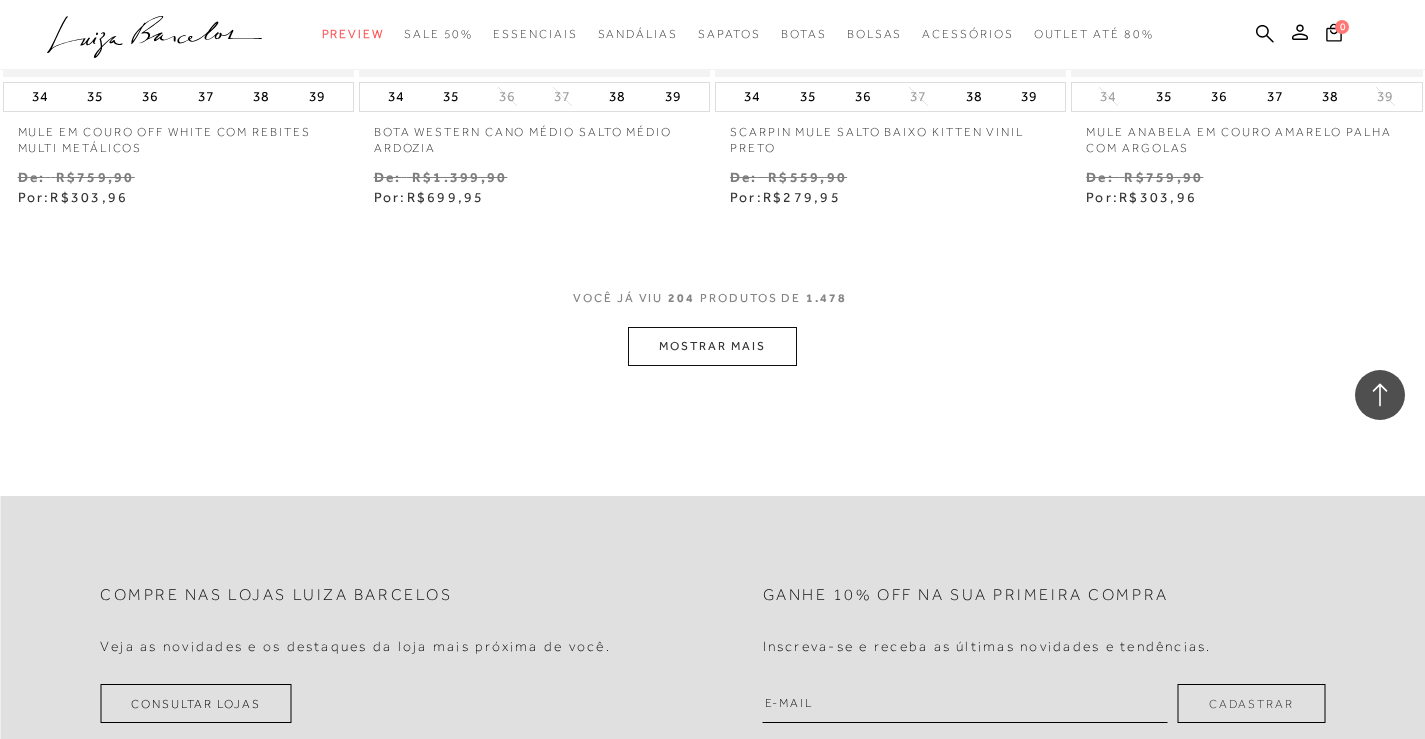 click on "VOCê JÁ VIU
204
PRODUTOS DE
1.478
MOSTRAR MAIS" at bounding box center (712, 328) 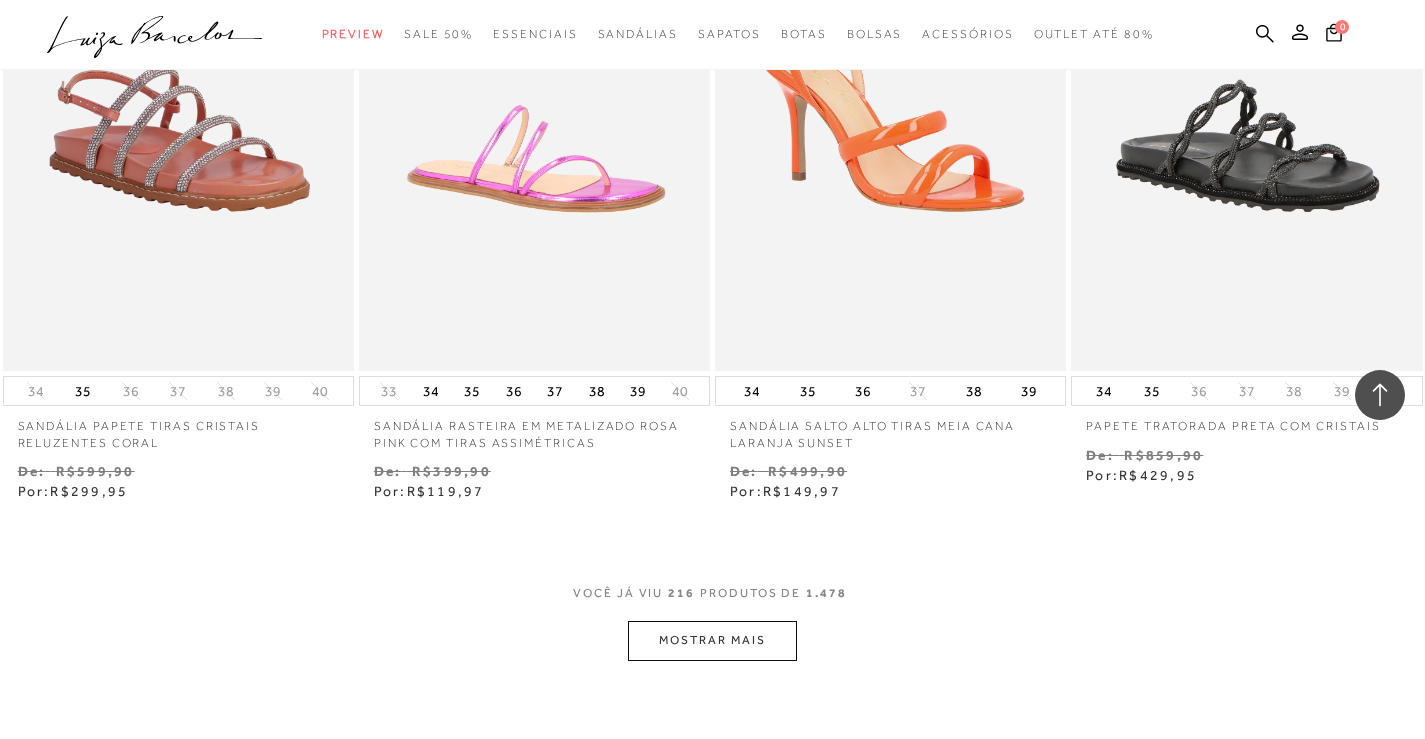 scroll, scrollTop: 36376, scrollLeft: 0, axis: vertical 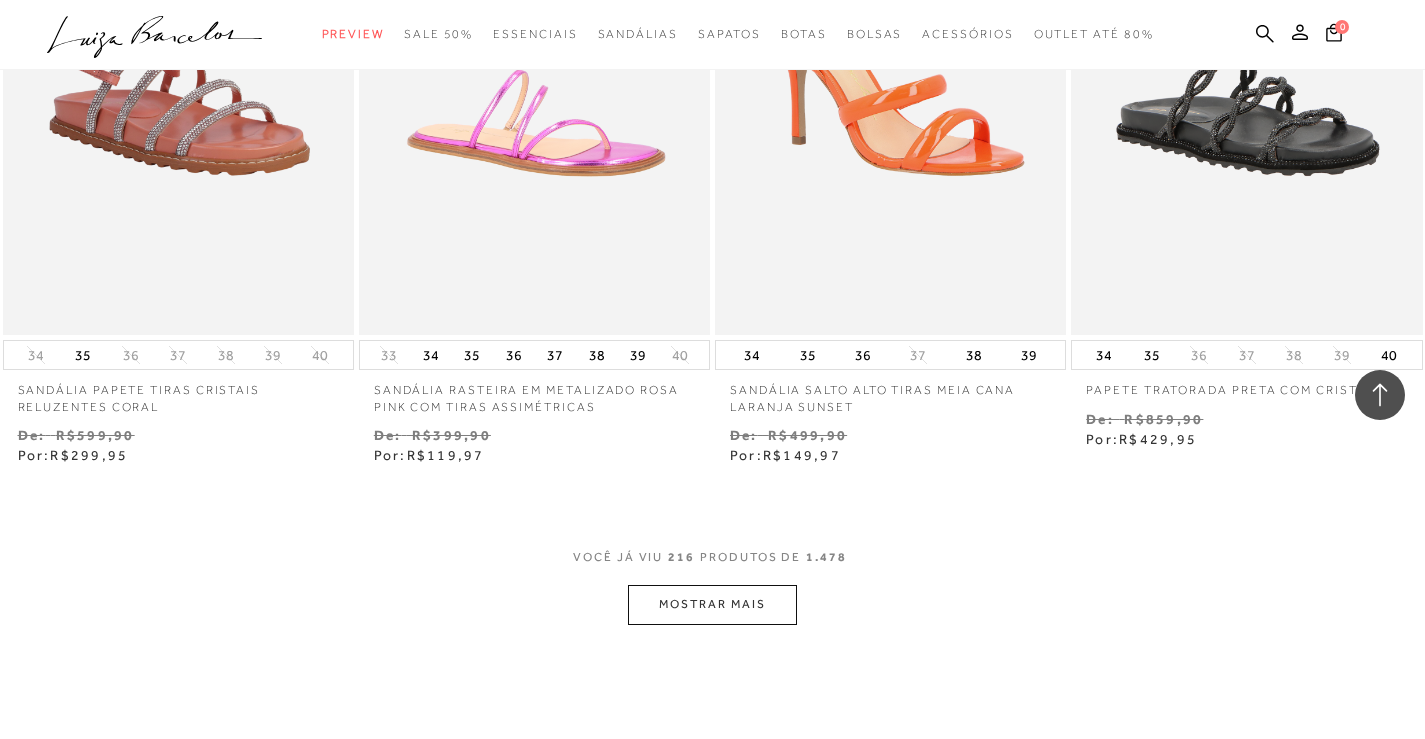 click on "MOSTRAR MAIS" at bounding box center (712, 604) 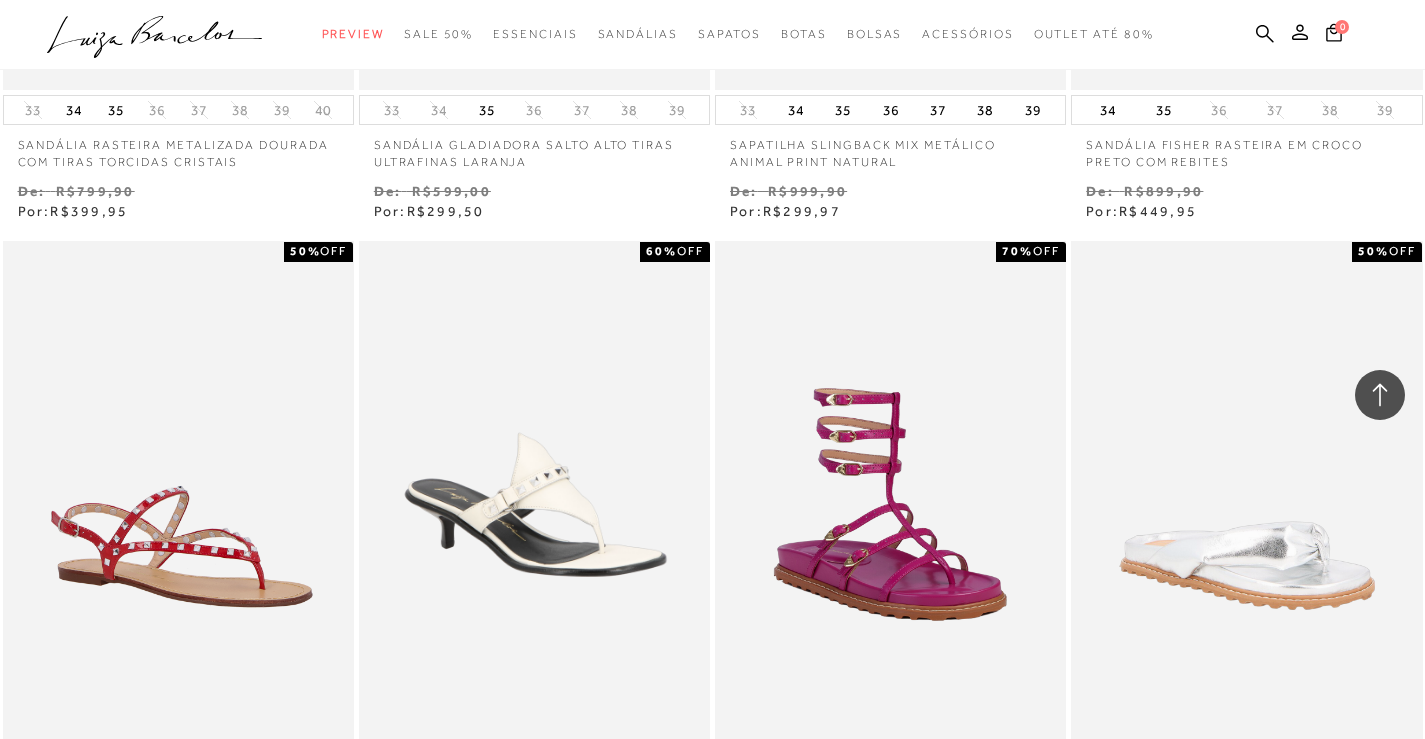 scroll, scrollTop: 38376, scrollLeft: 0, axis: vertical 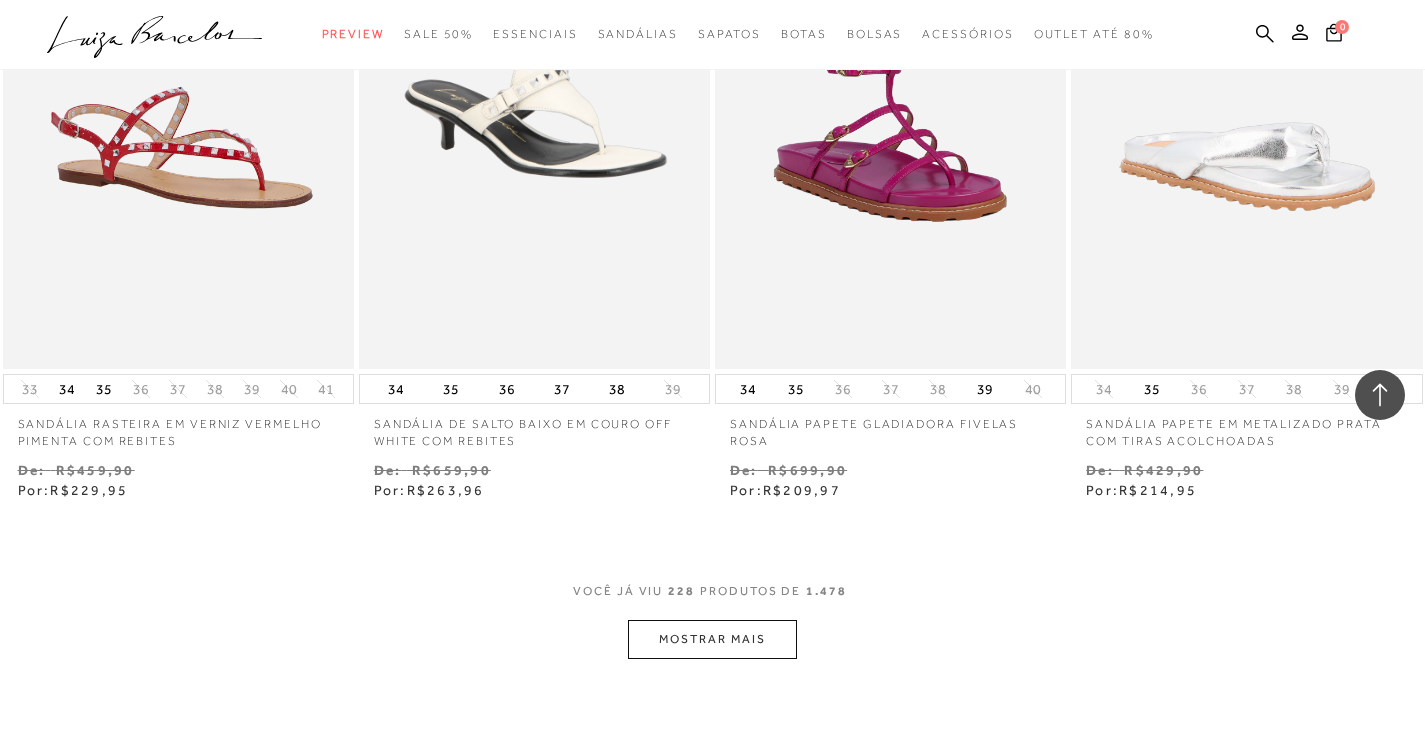 click on "MOSTRAR MAIS" at bounding box center (712, 639) 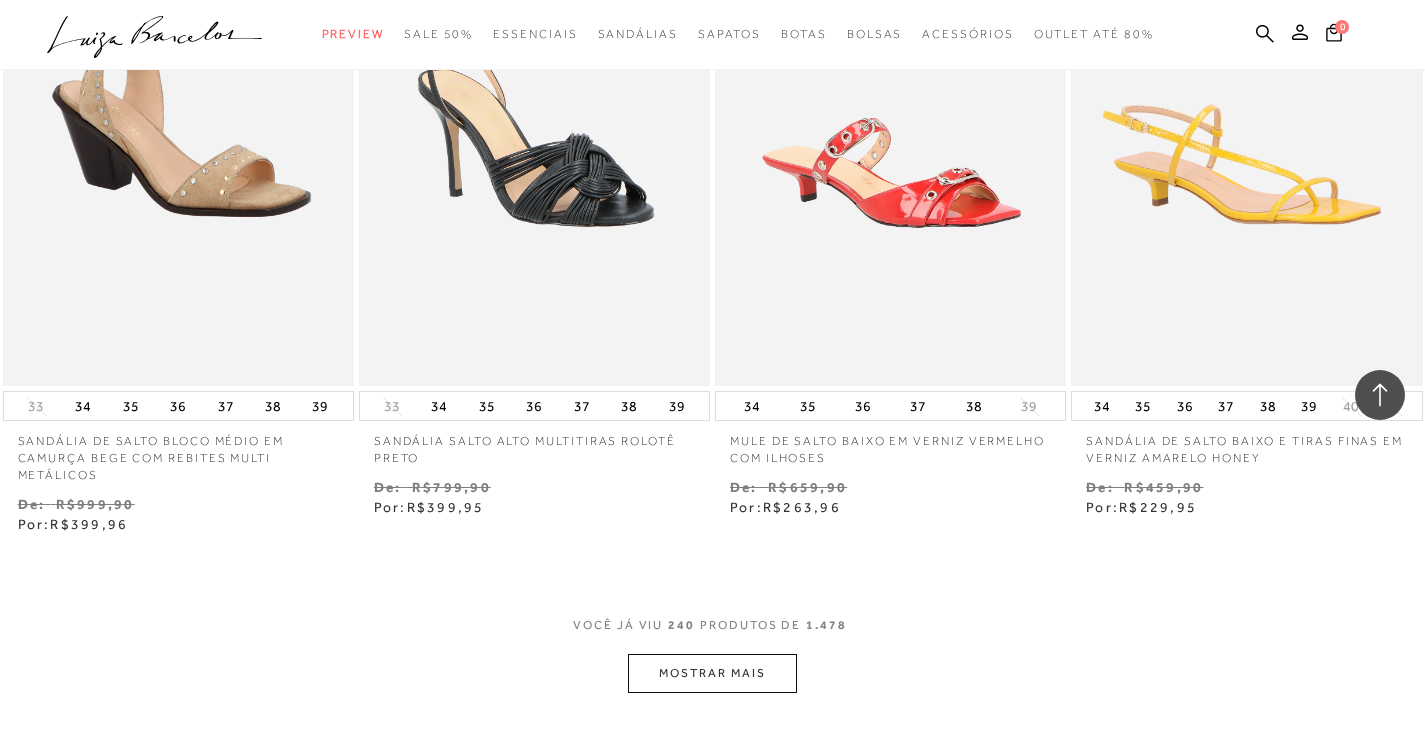 scroll, scrollTop: 40676, scrollLeft: 0, axis: vertical 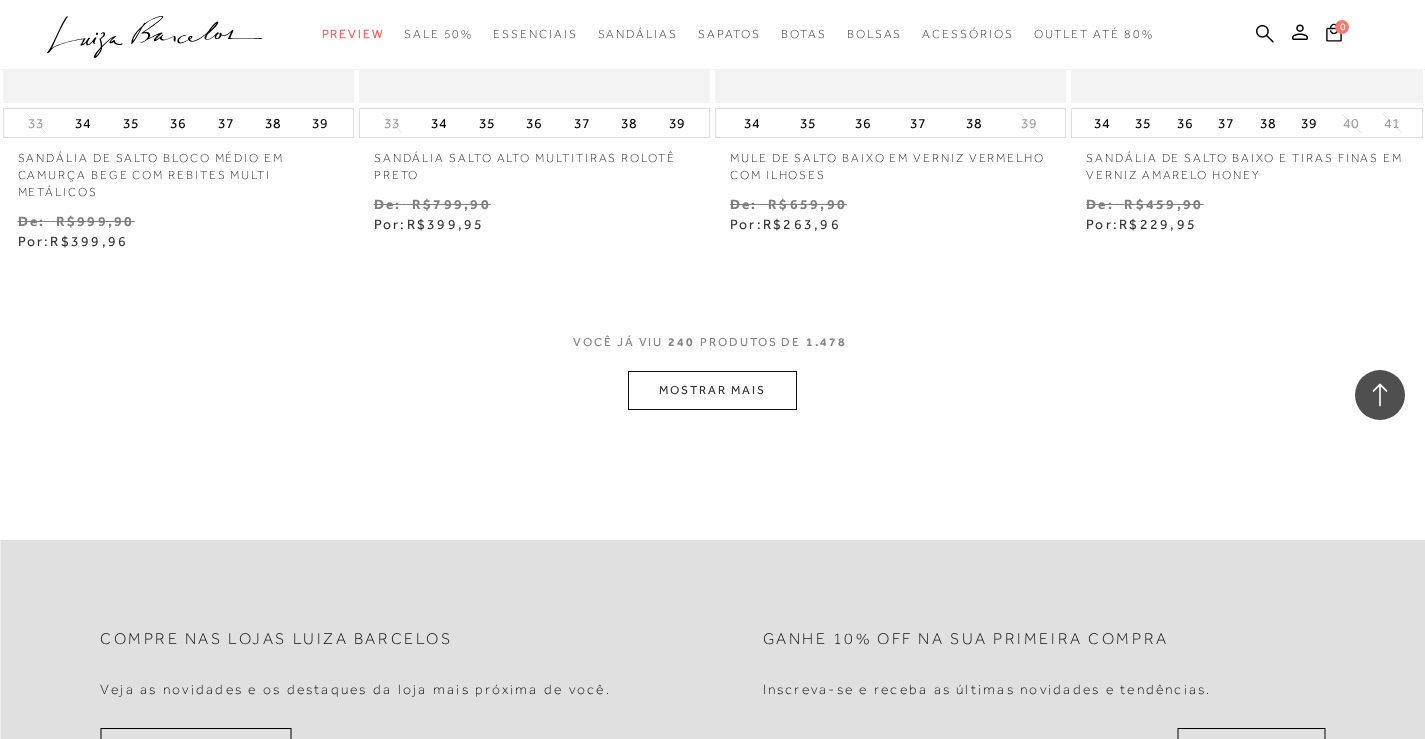 click on "MOSTRAR MAIS" at bounding box center [712, 390] 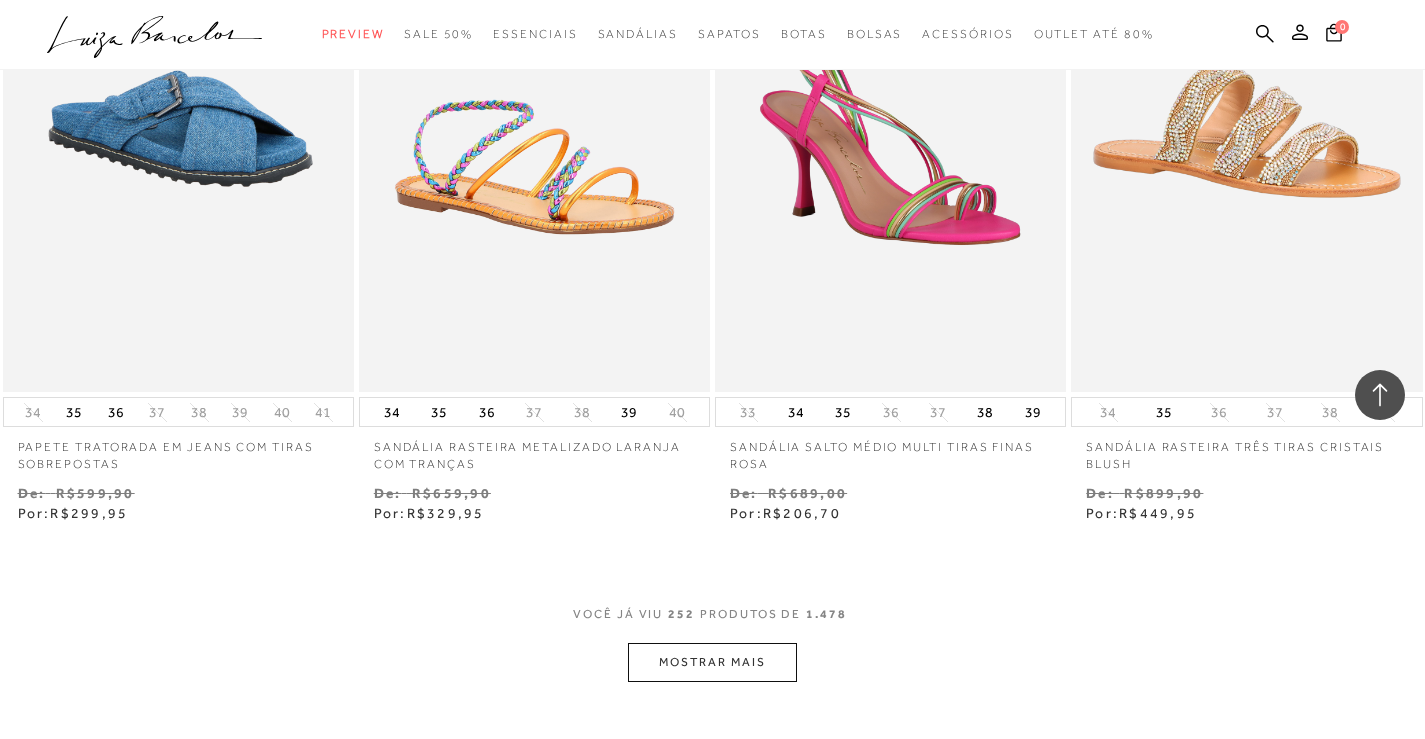scroll, scrollTop: 42676, scrollLeft: 0, axis: vertical 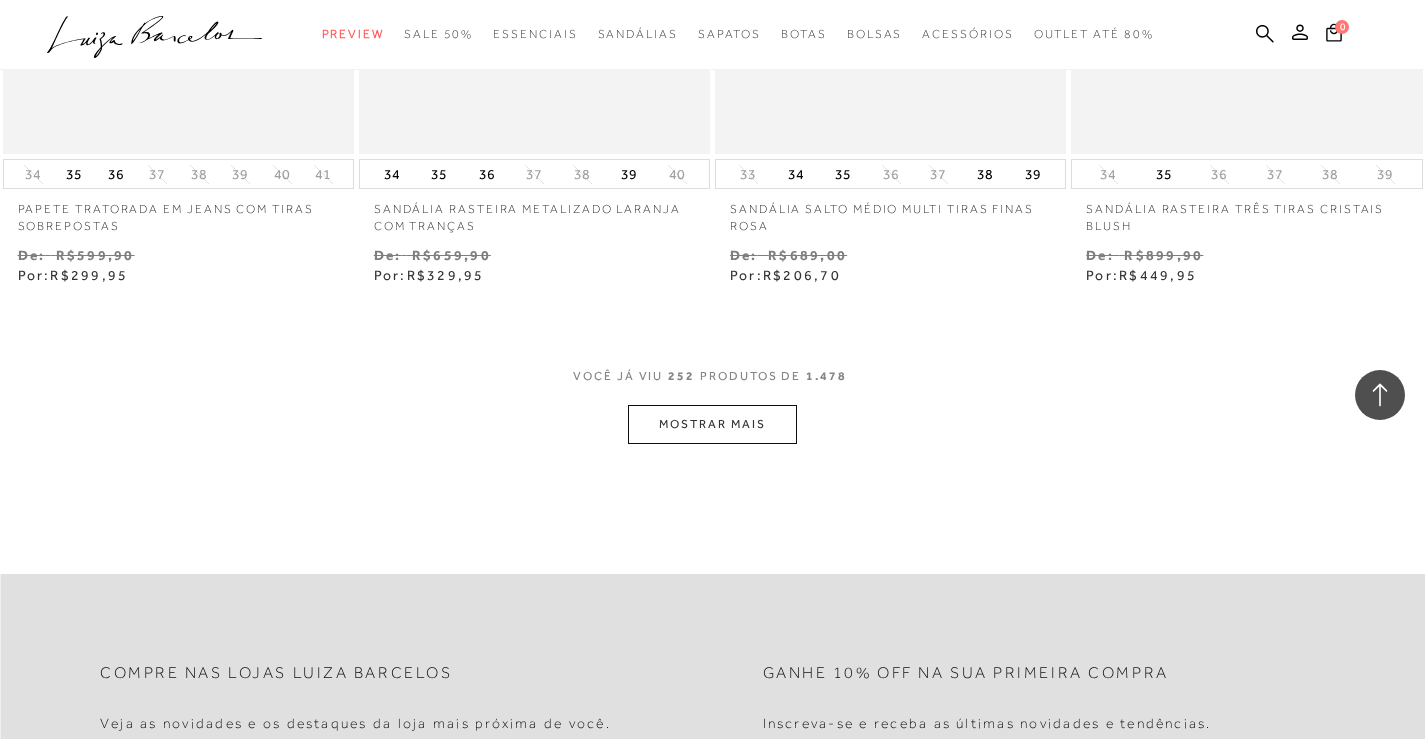 click on "MOSTRAR MAIS" at bounding box center (712, 424) 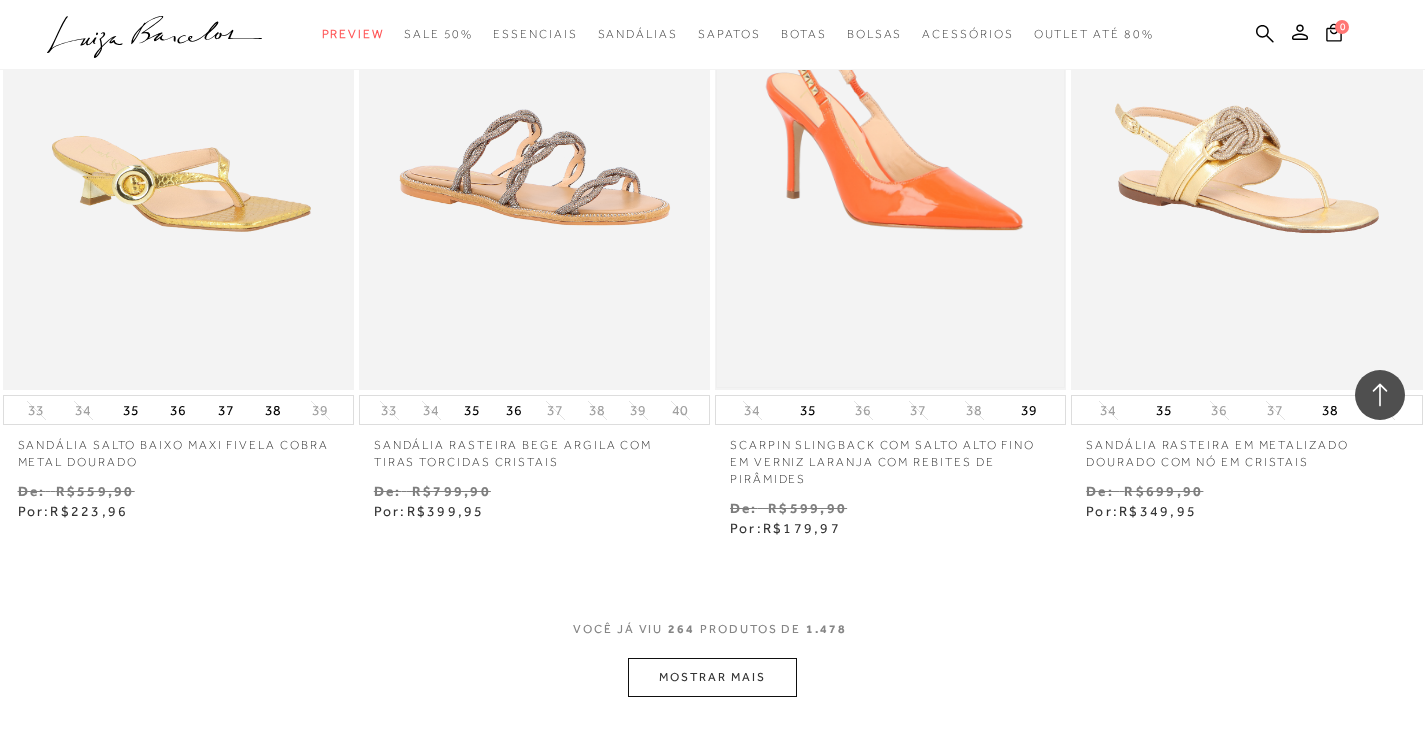 scroll, scrollTop: 44476, scrollLeft: 0, axis: vertical 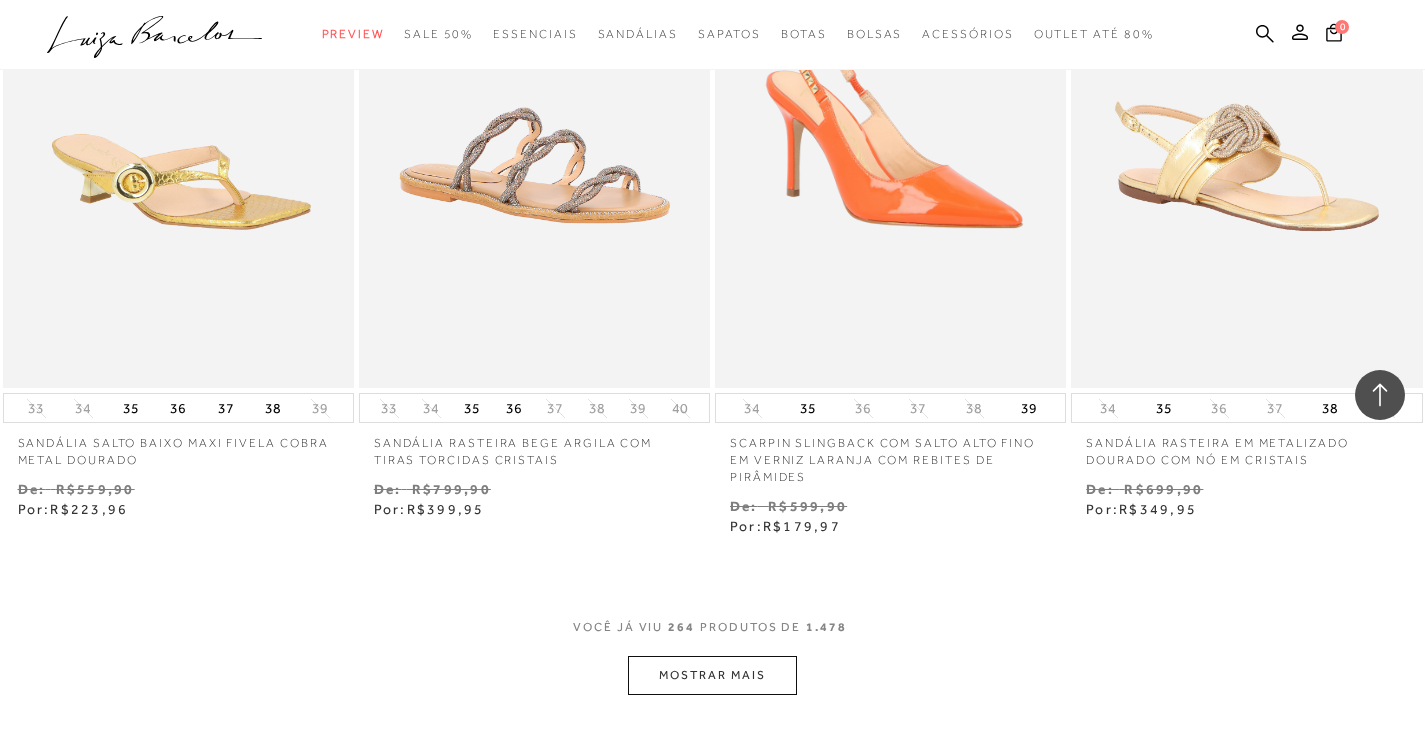 click on "Resultados da pesquisa
Outlet até 80%
Resultados: 253 - 264 (de 1.478)
Opções de exibição
1478
resultados encontrados
Ordenar Padrão 2 60%" at bounding box center (712, -21850) 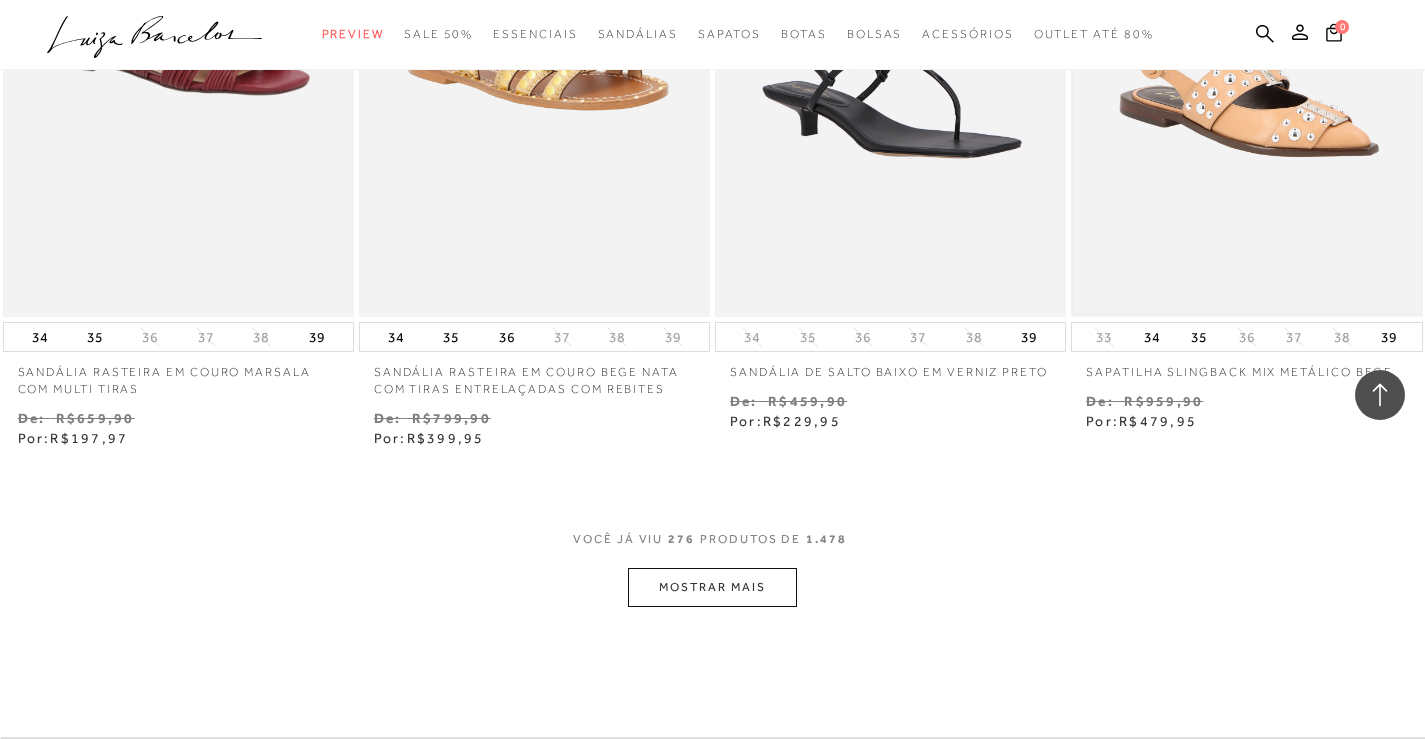 scroll, scrollTop: 46776, scrollLeft: 0, axis: vertical 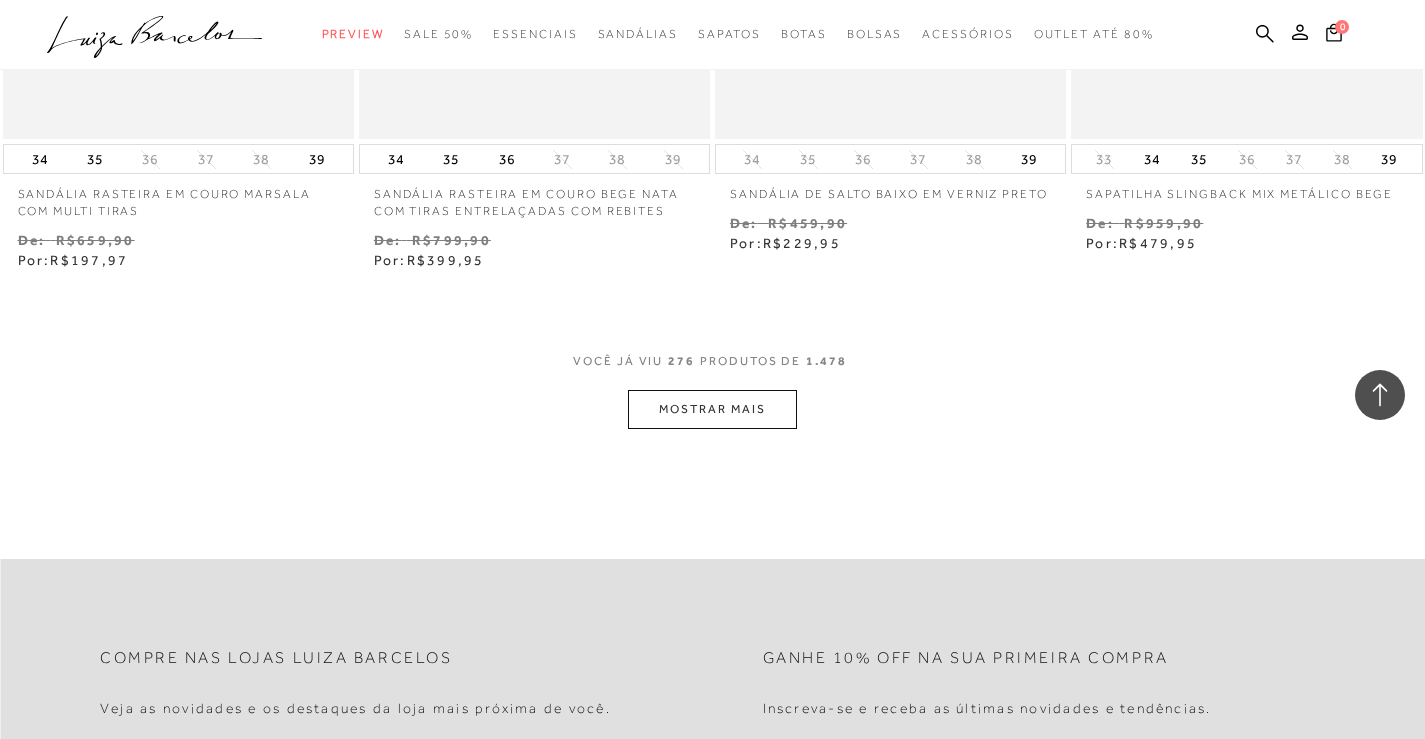 drag, startPoint x: 627, startPoint y: 438, endPoint x: 661, endPoint y: 433, distance: 34.36568 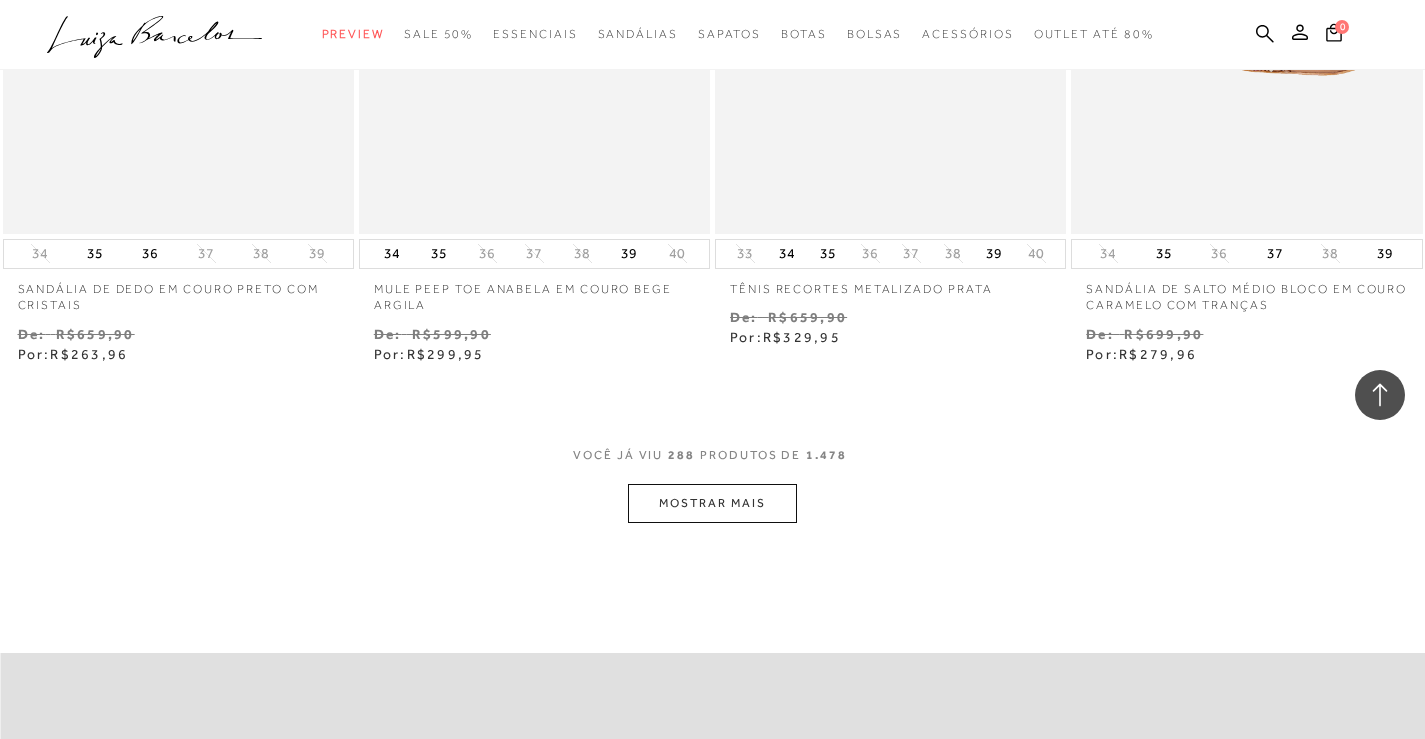 scroll, scrollTop: 48752, scrollLeft: 0, axis: vertical 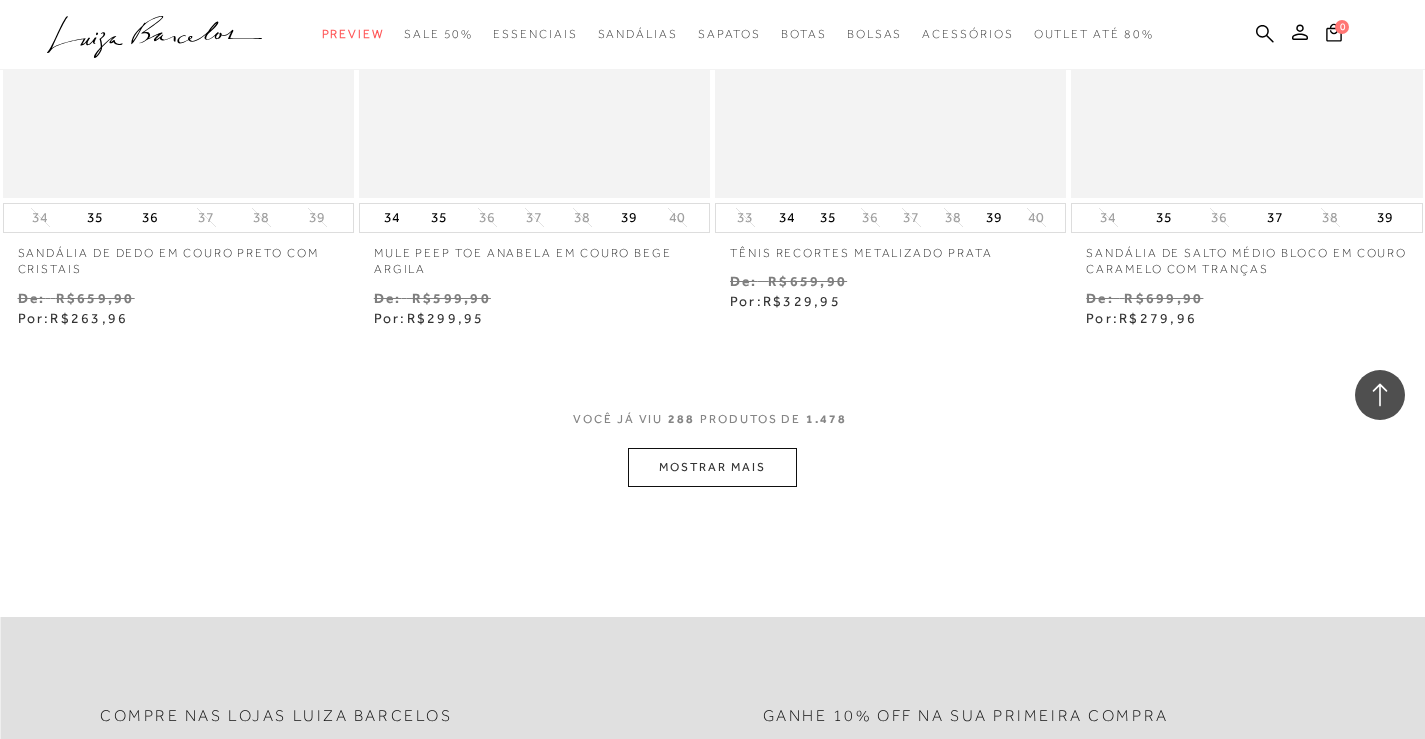 click on "MOSTRAR MAIS" at bounding box center [712, 467] 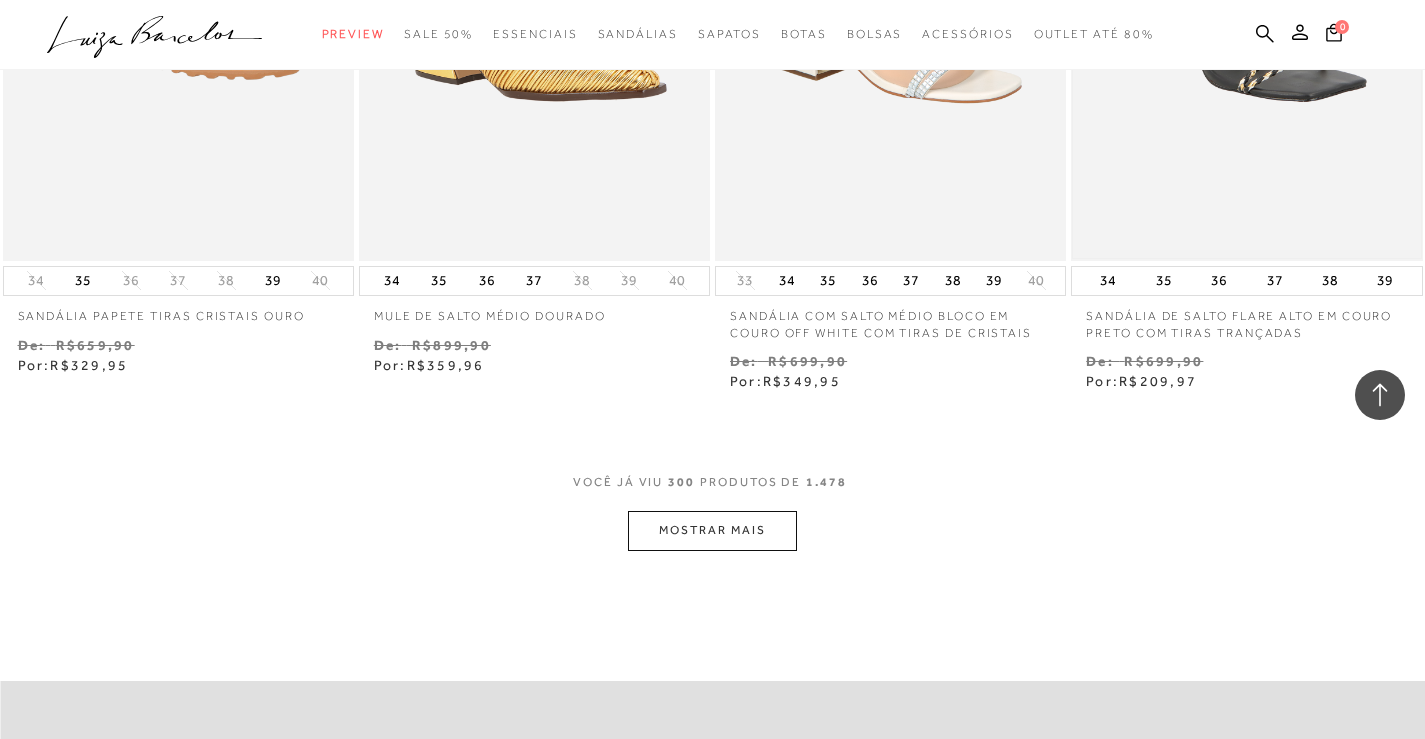 scroll, scrollTop: 50952, scrollLeft: 0, axis: vertical 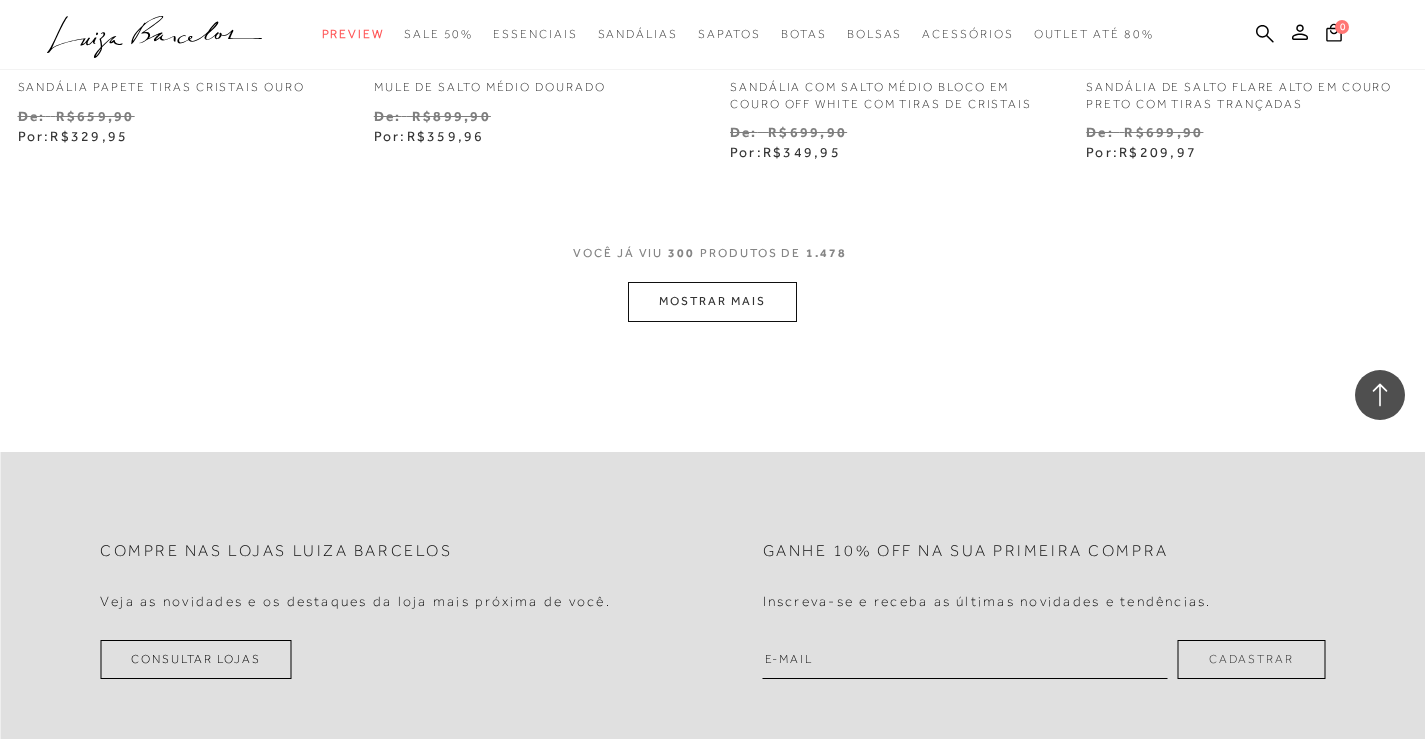 click on "MOSTRAR MAIS" at bounding box center [712, 301] 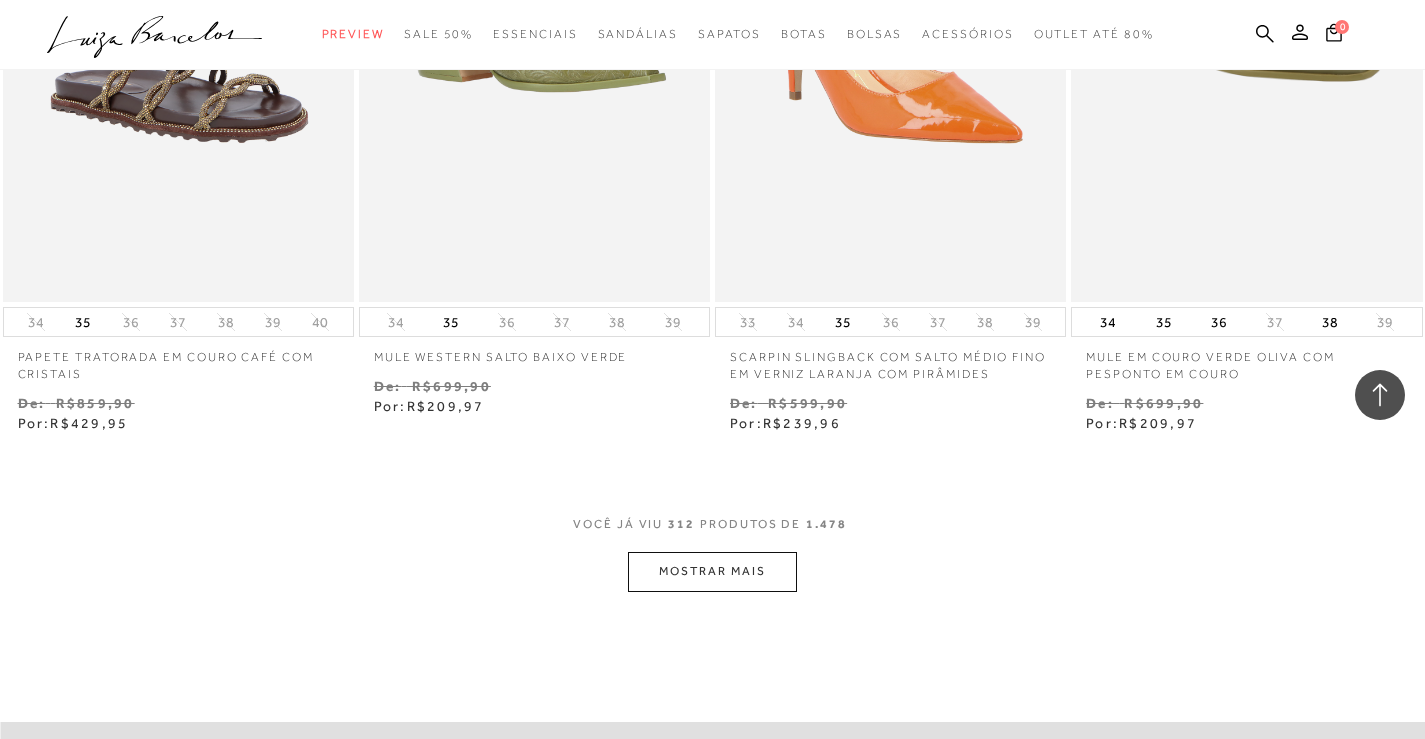 scroll, scrollTop: 52752, scrollLeft: 0, axis: vertical 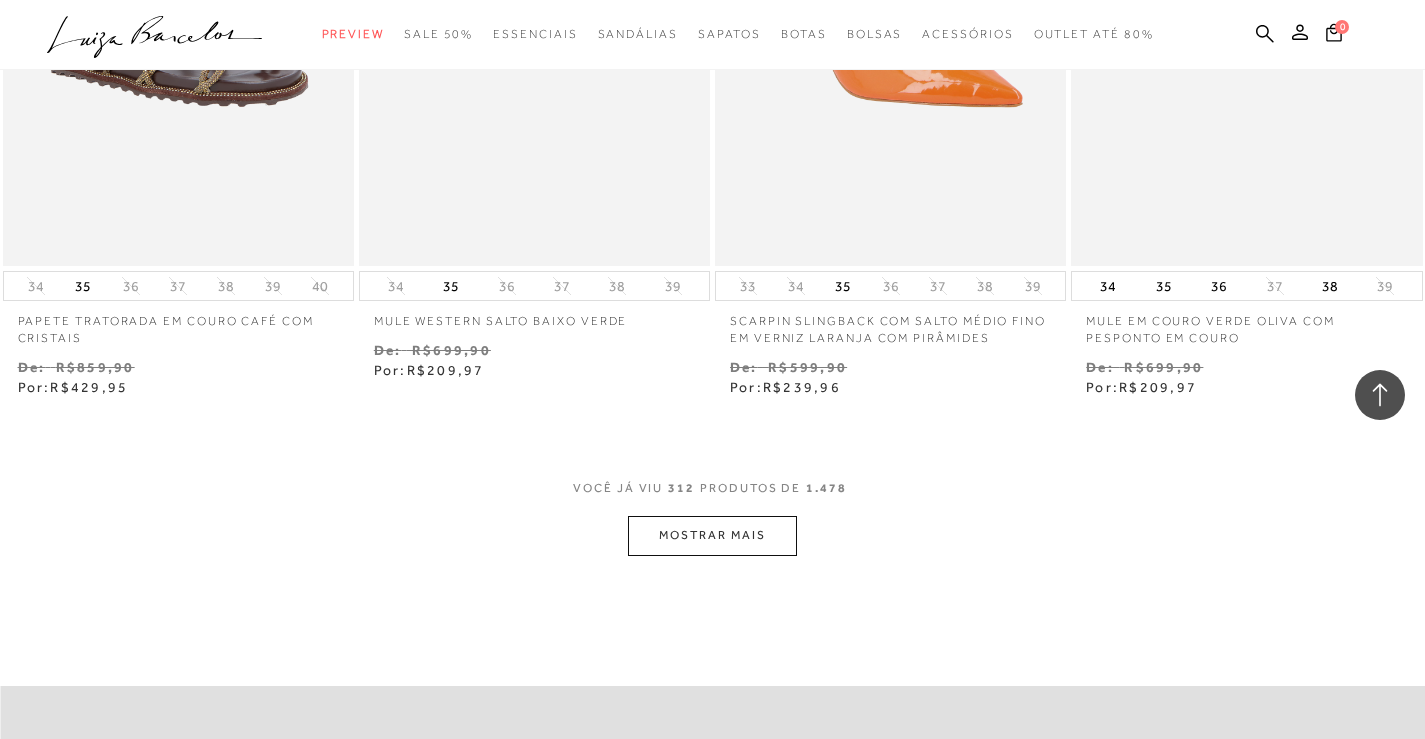 click on "MOSTRAR MAIS" at bounding box center [712, 535] 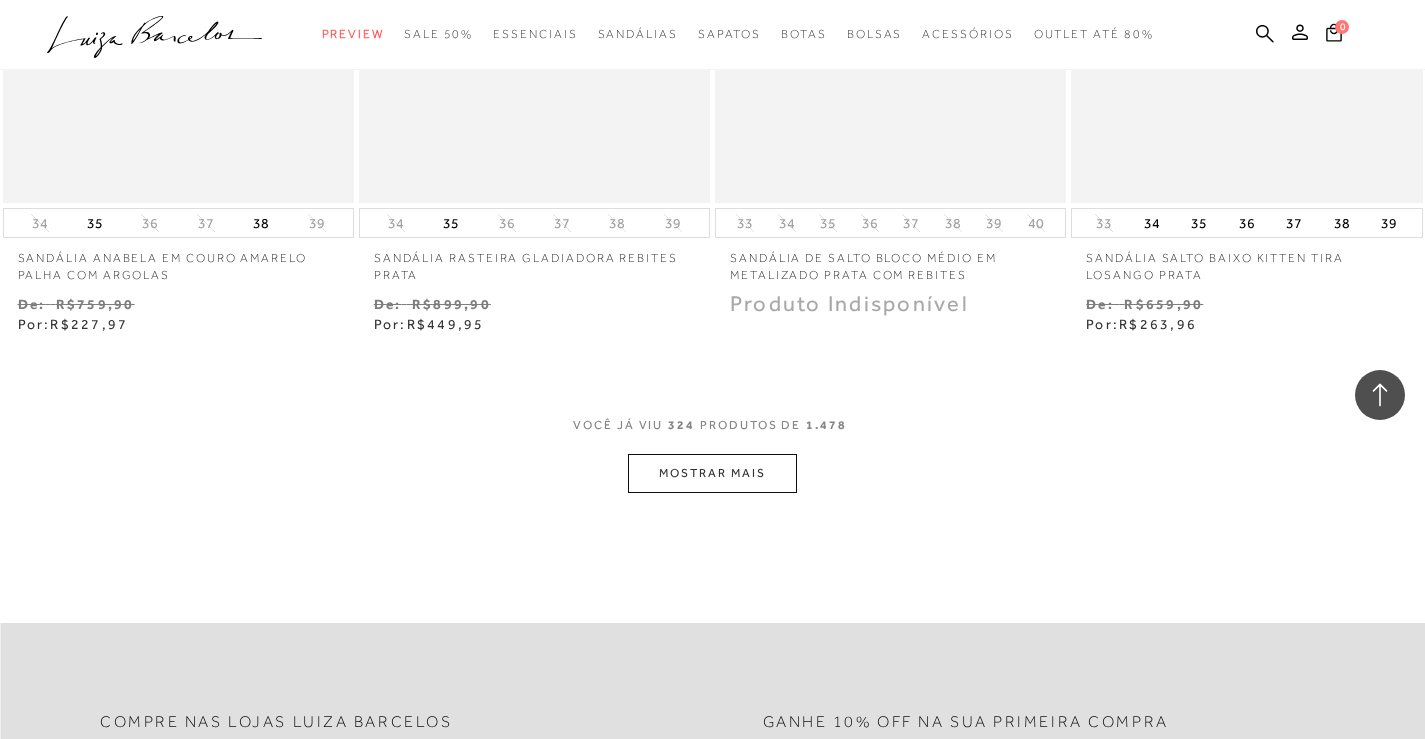 scroll, scrollTop: 54852, scrollLeft: 0, axis: vertical 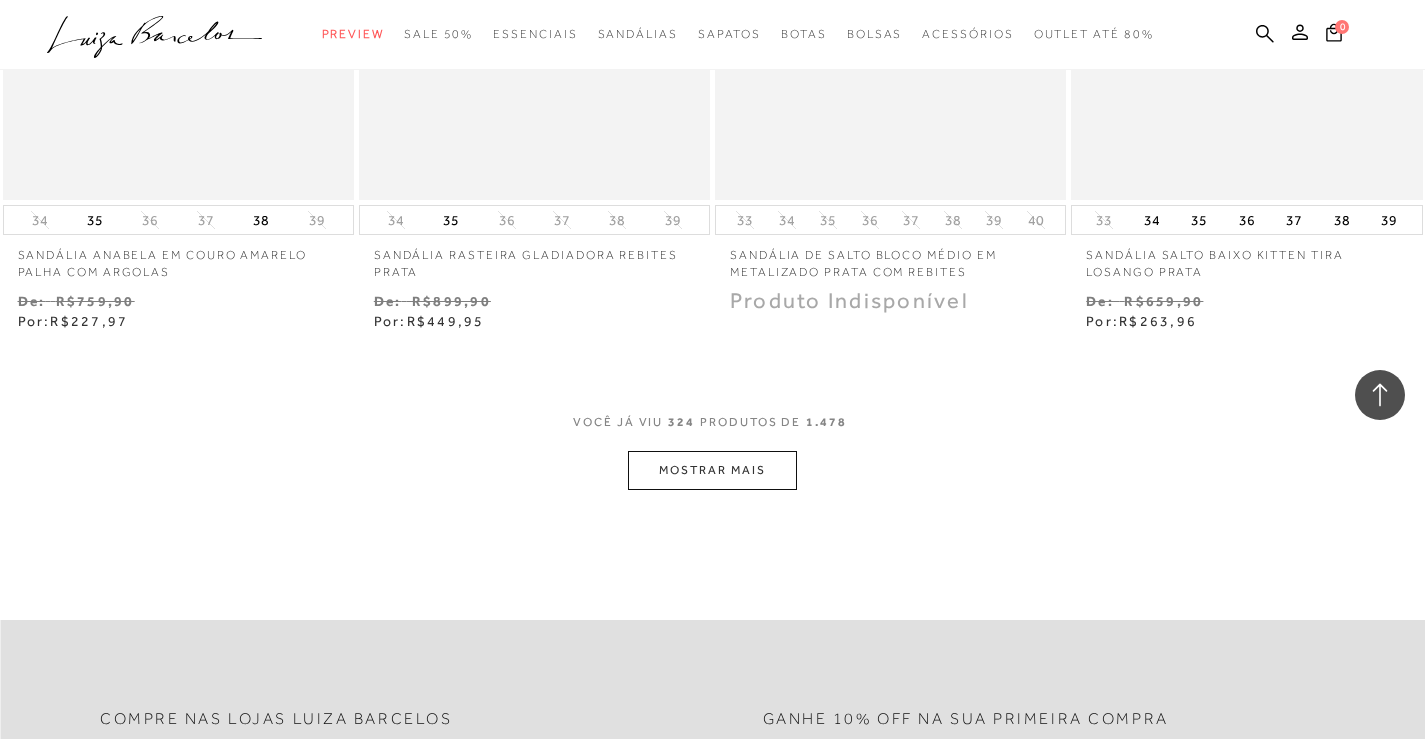 click on "MOSTRAR MAIS" at bounding box center (712, 470) 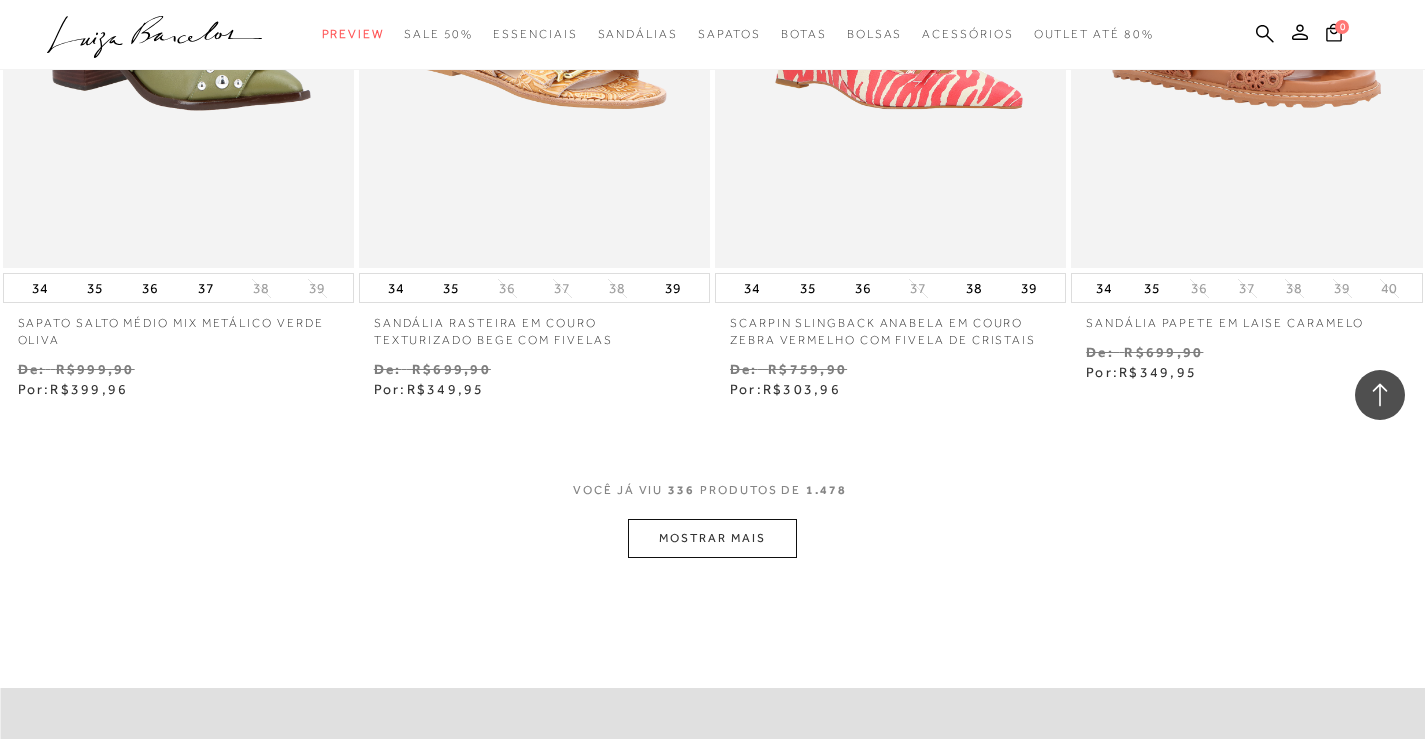 scroll, scrollTop: 56852, scrollLeft: 0, axis: vertical 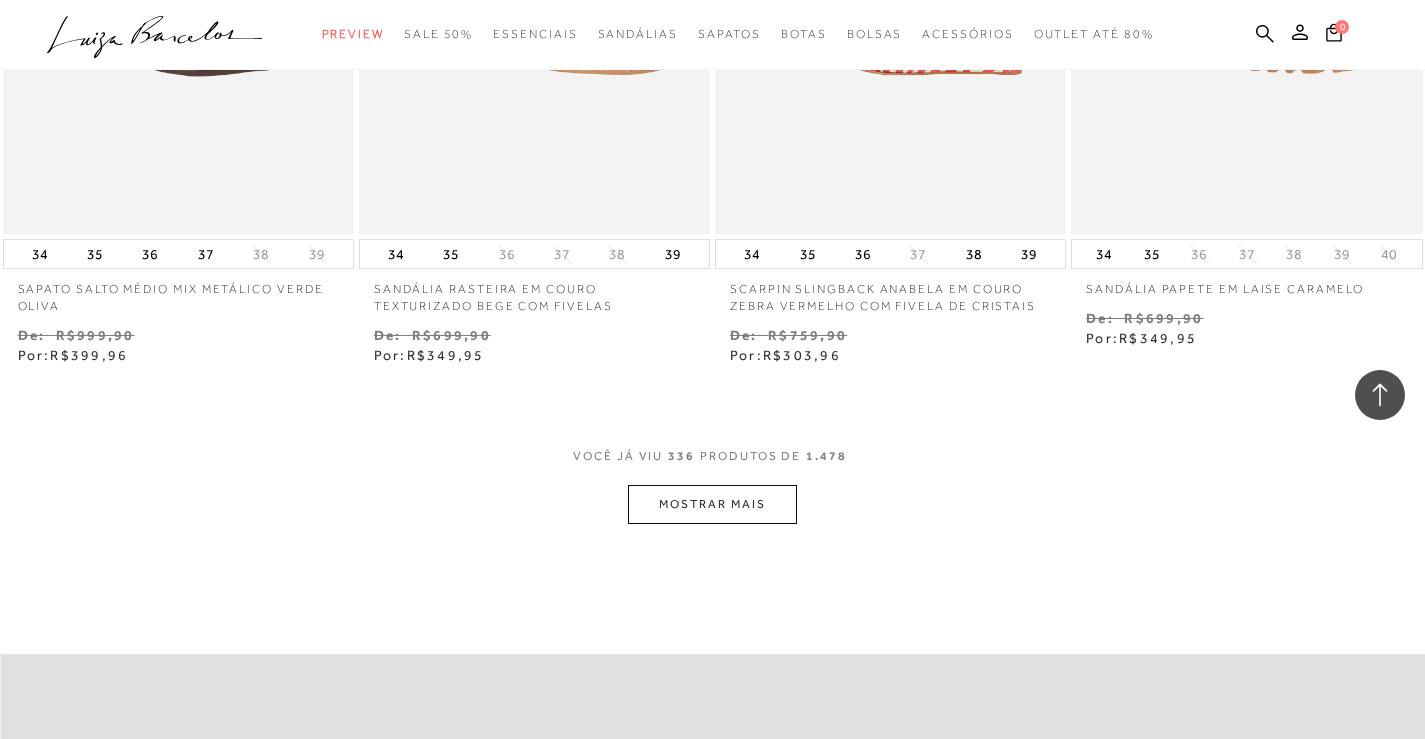 click on "MOSTRAR MAIS" at bounding box center (712, 504) 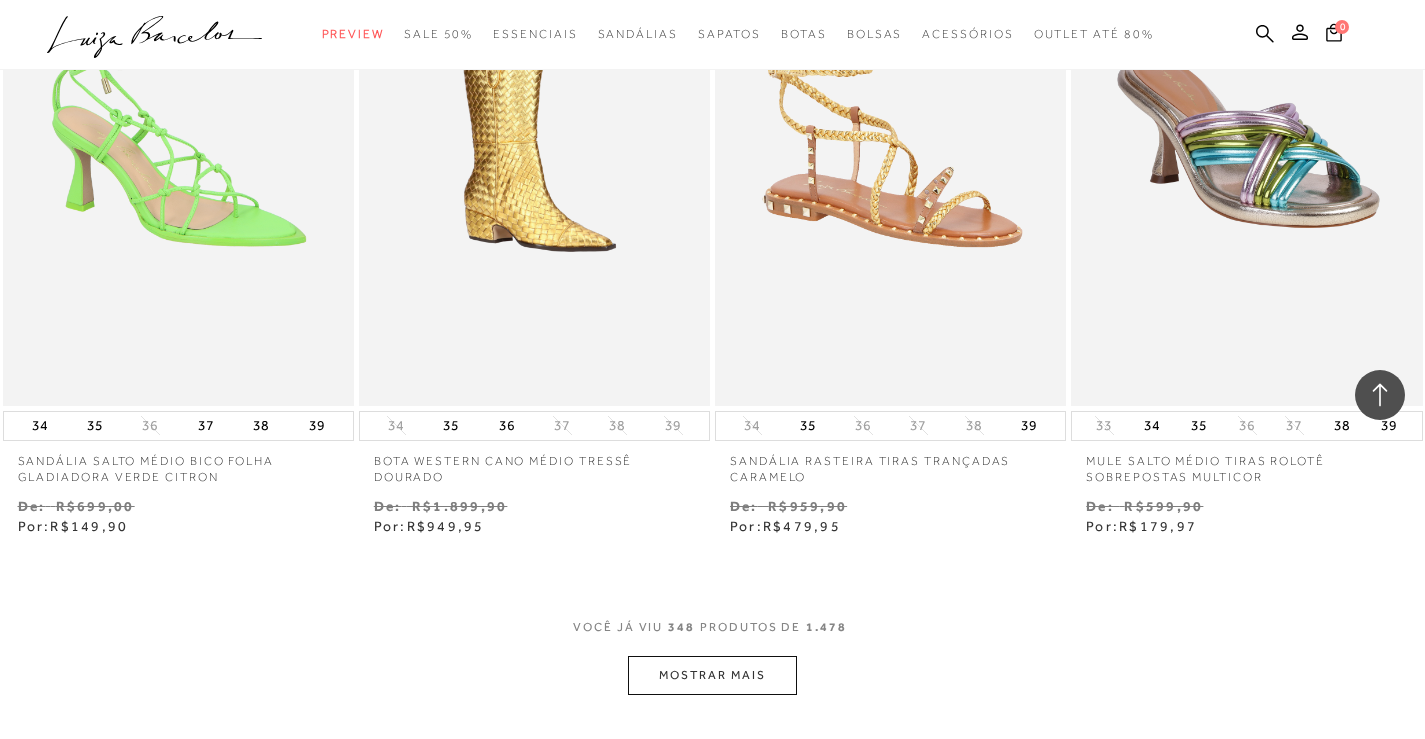 scroll, scrollTop: 58752, scrollLeft: 0, axis: vertical 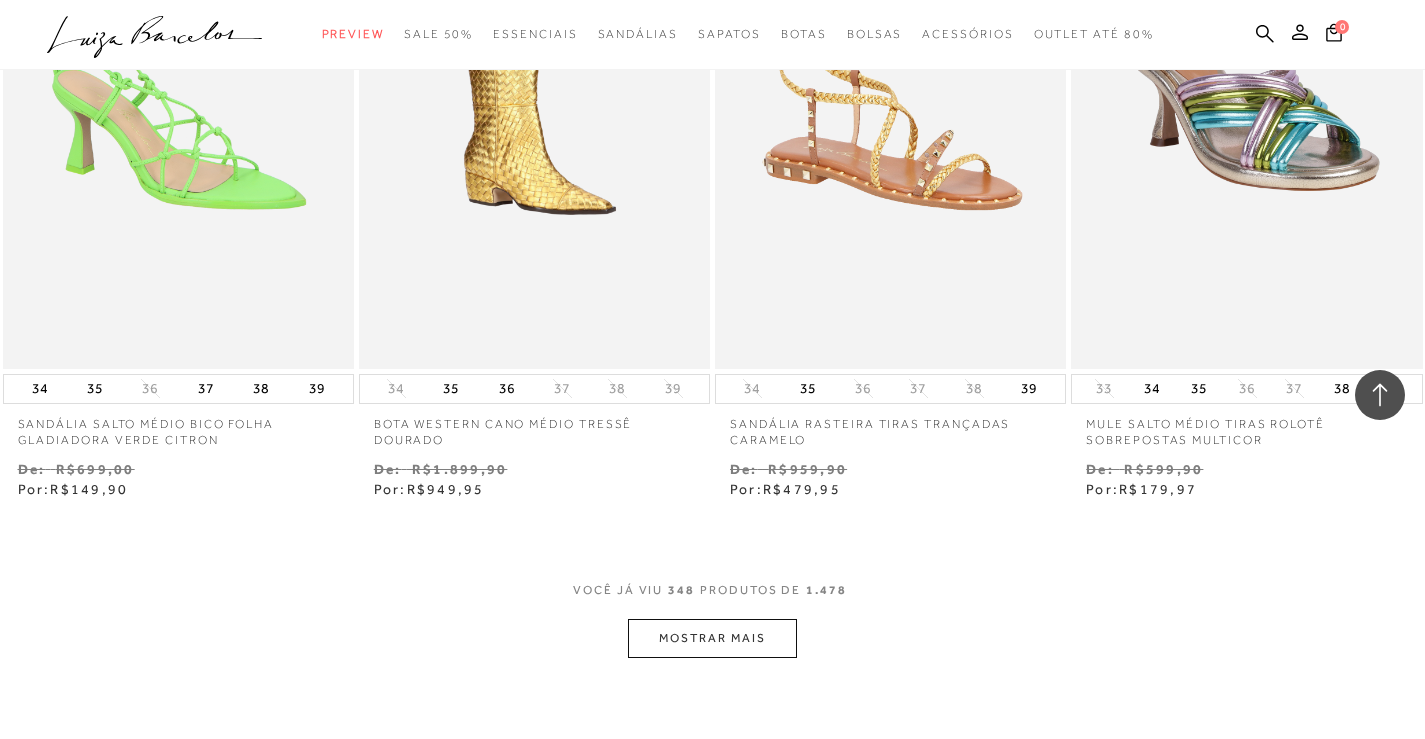 click on "Resultados da pesquisa
Outlet até 80%
Resultados: 337 - 348 (de 1.478)
Opções de exibição
1478
resultados encontrados
Ordenar Padrão 2 60%" at bounding box center (712, -29007) 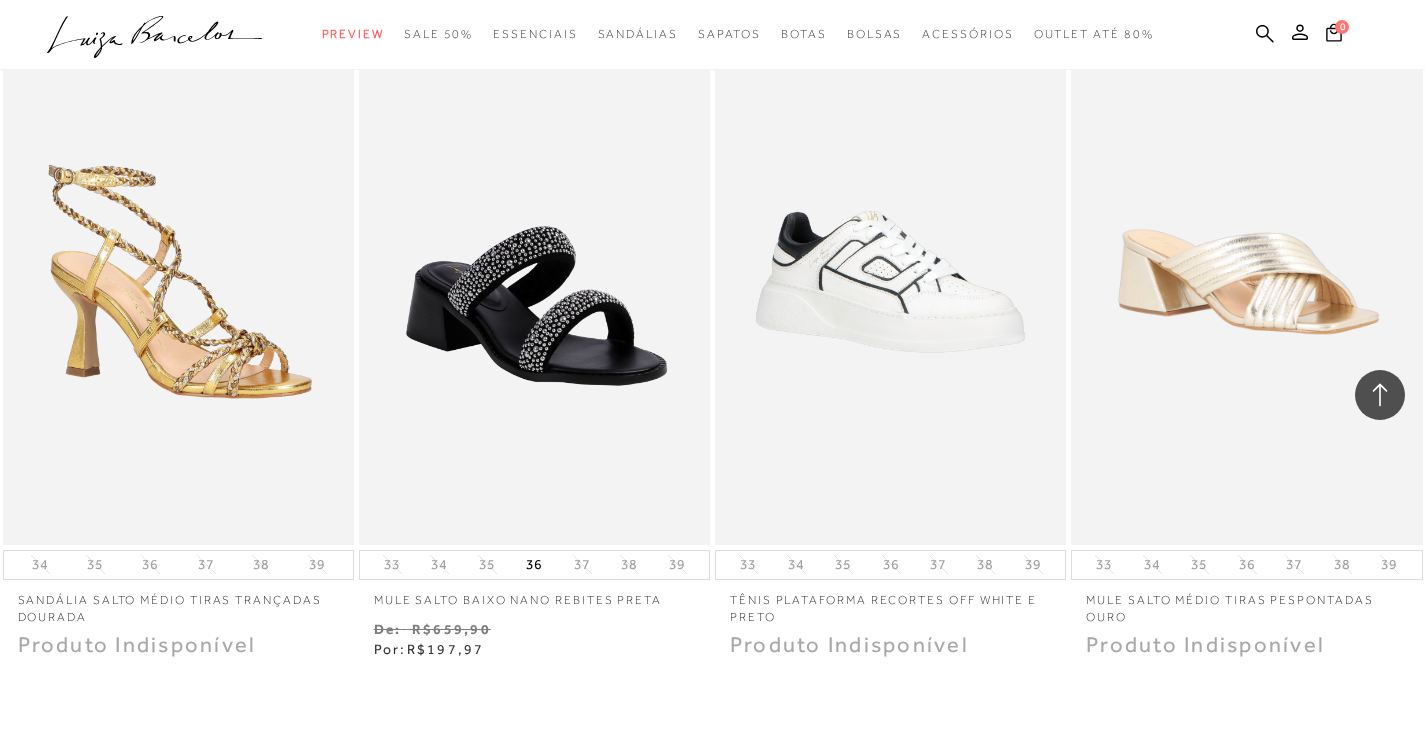 scroll, scrollTop: 60803, scrollLeft: 0, axis: vertical 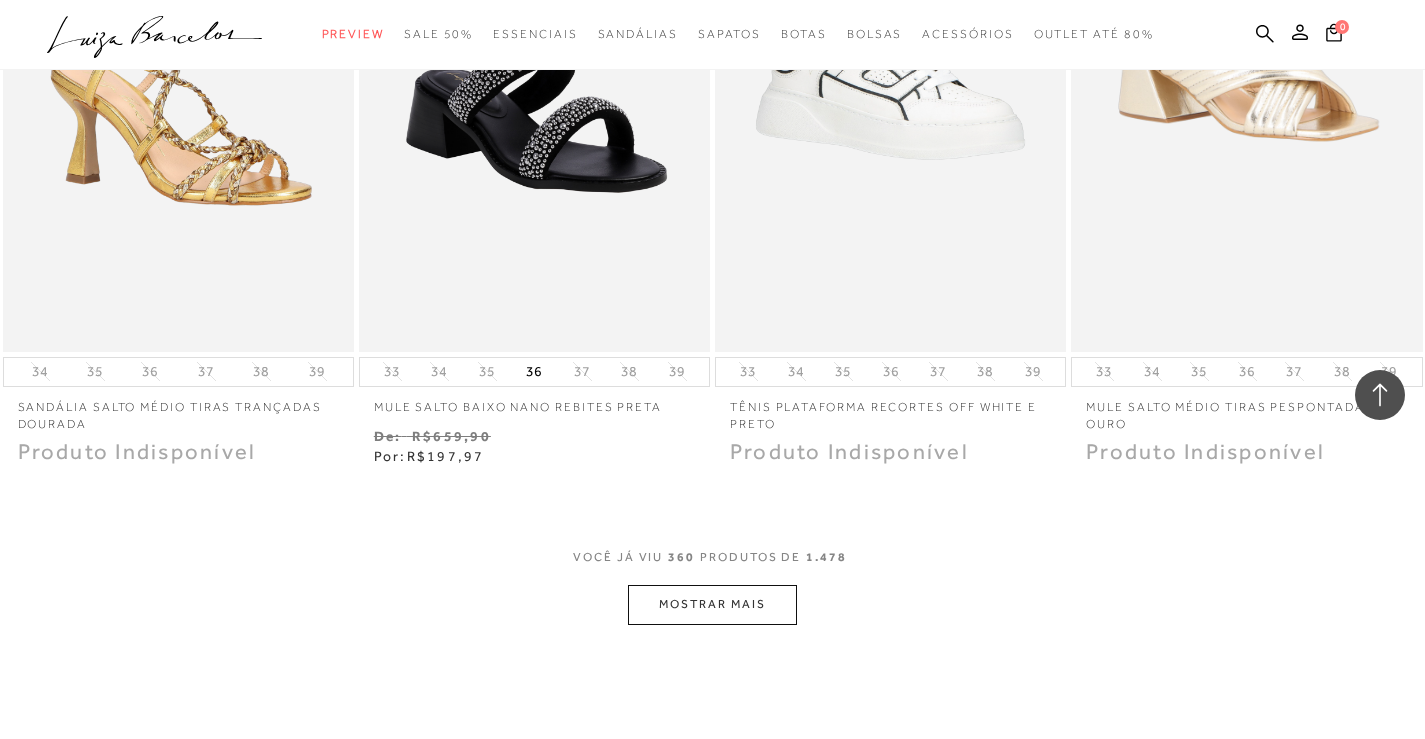 click on "MOSTRAR MAIS" at bounding box center [712, 604] 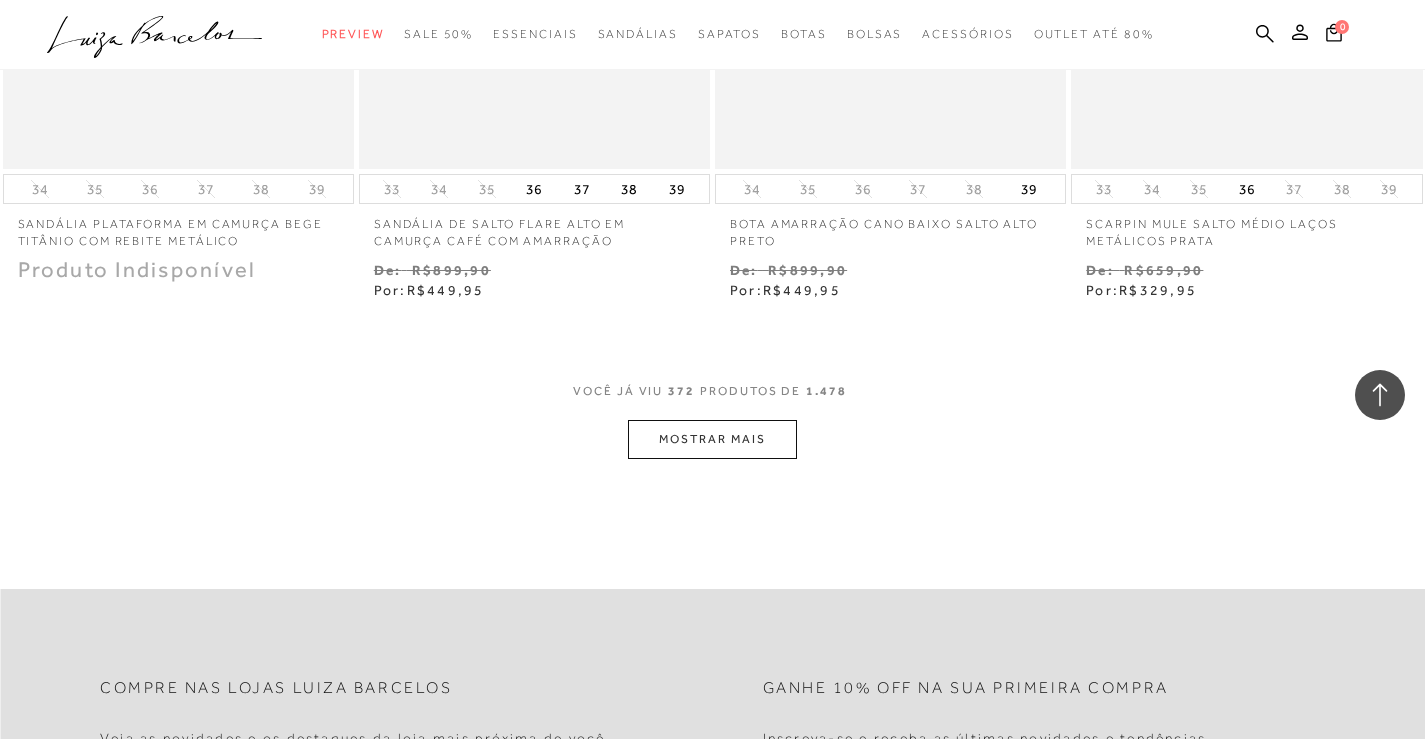 scroll, scrollTop: 62803, scrollLeft: 0, axis: vertical 